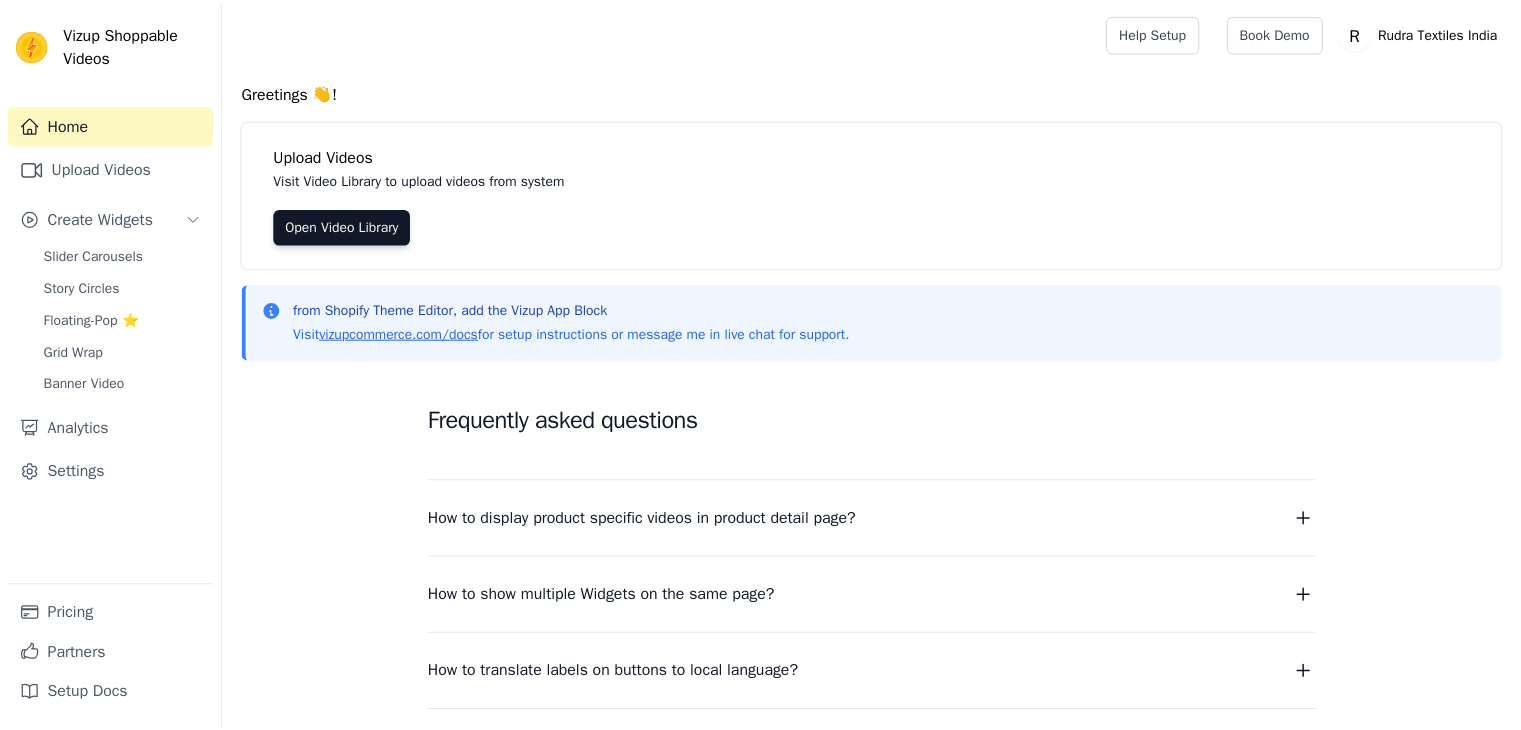 scroll, scrollTop: 0, scrollLeft: 0, axis: both 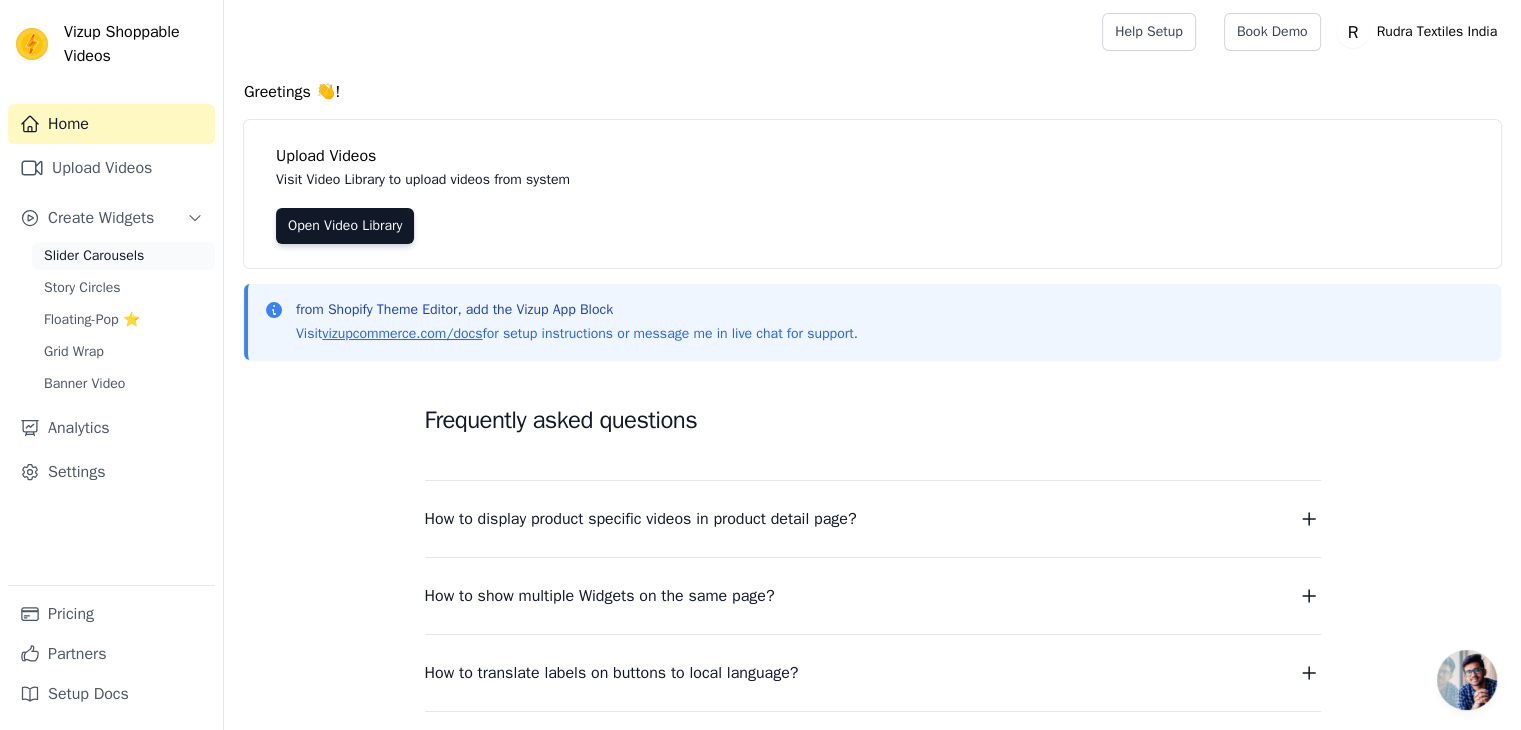 click on "Slider Carousels" at bounding box center (94, 256) 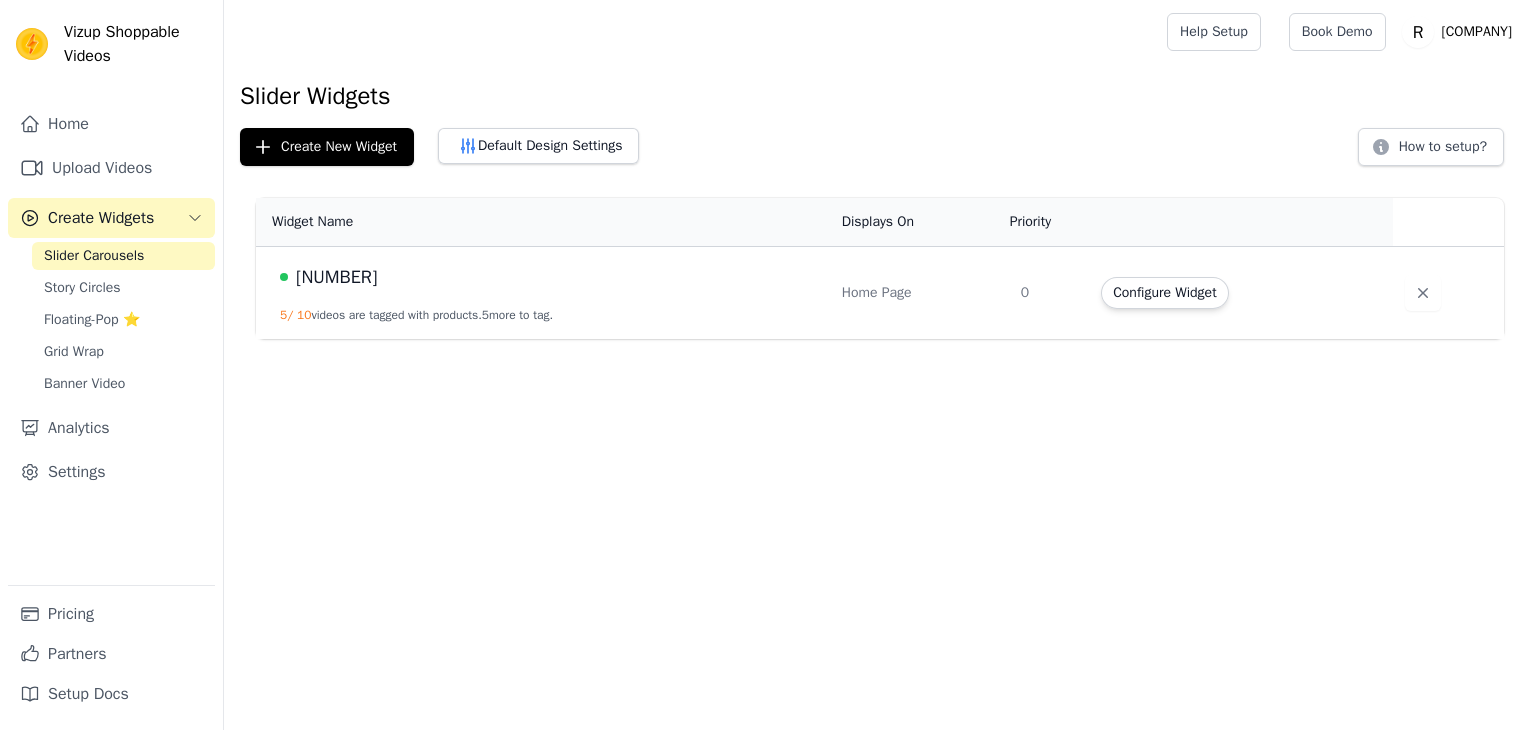 scroll, scrollTop: 0, scrollLeft: 0, axis: both 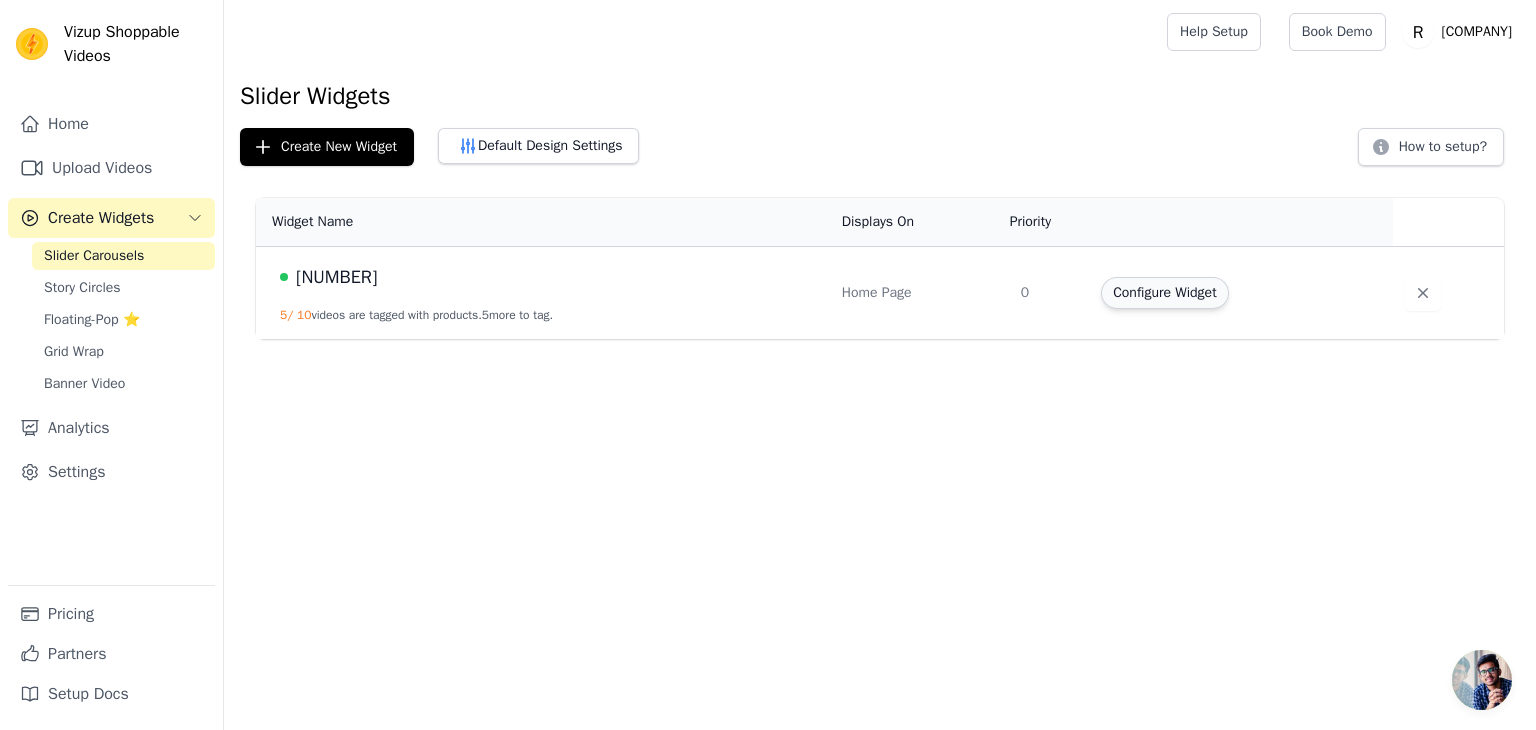 click on "Configure Widget" at bounding box center [1164, 293] 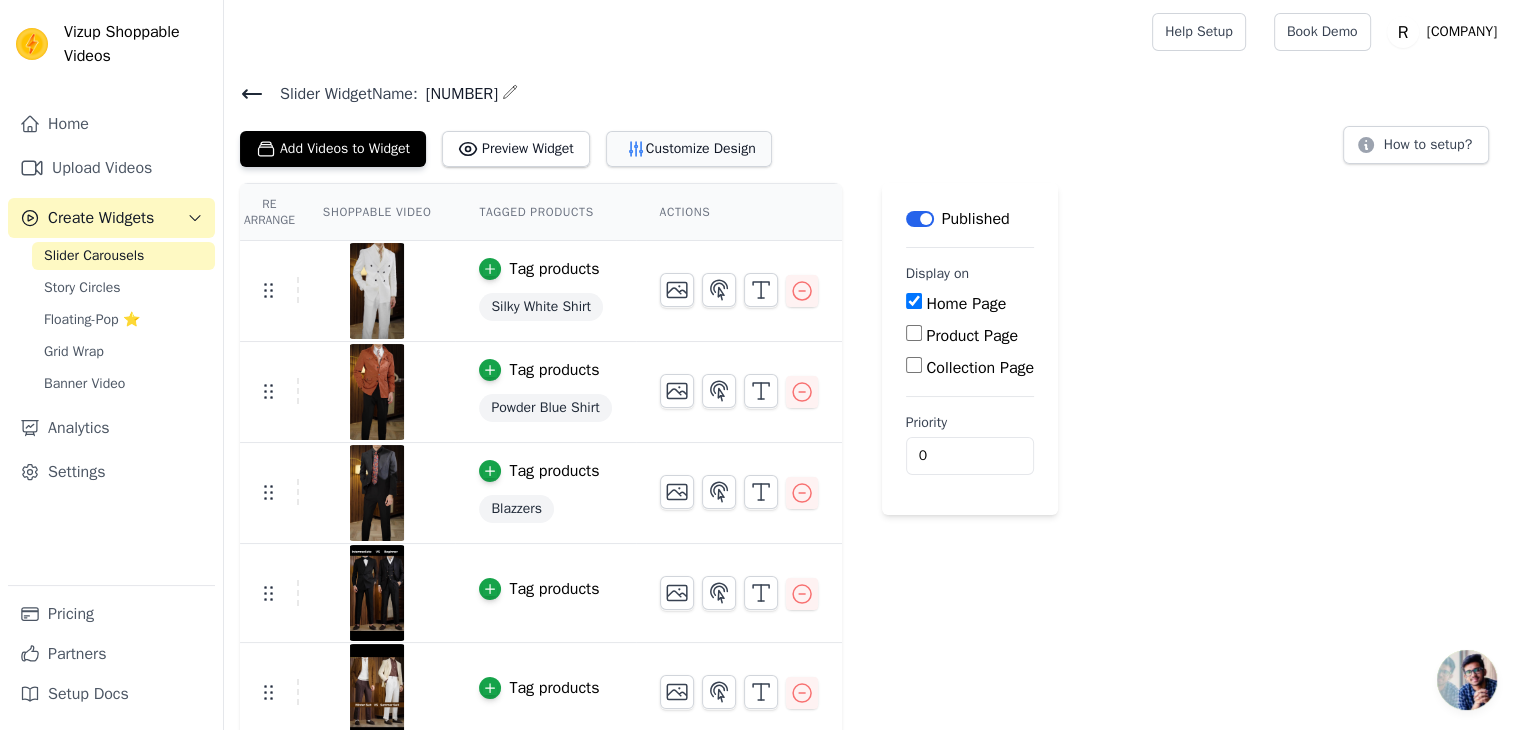 click on "Customize Design" at bounding box center [689, 149] 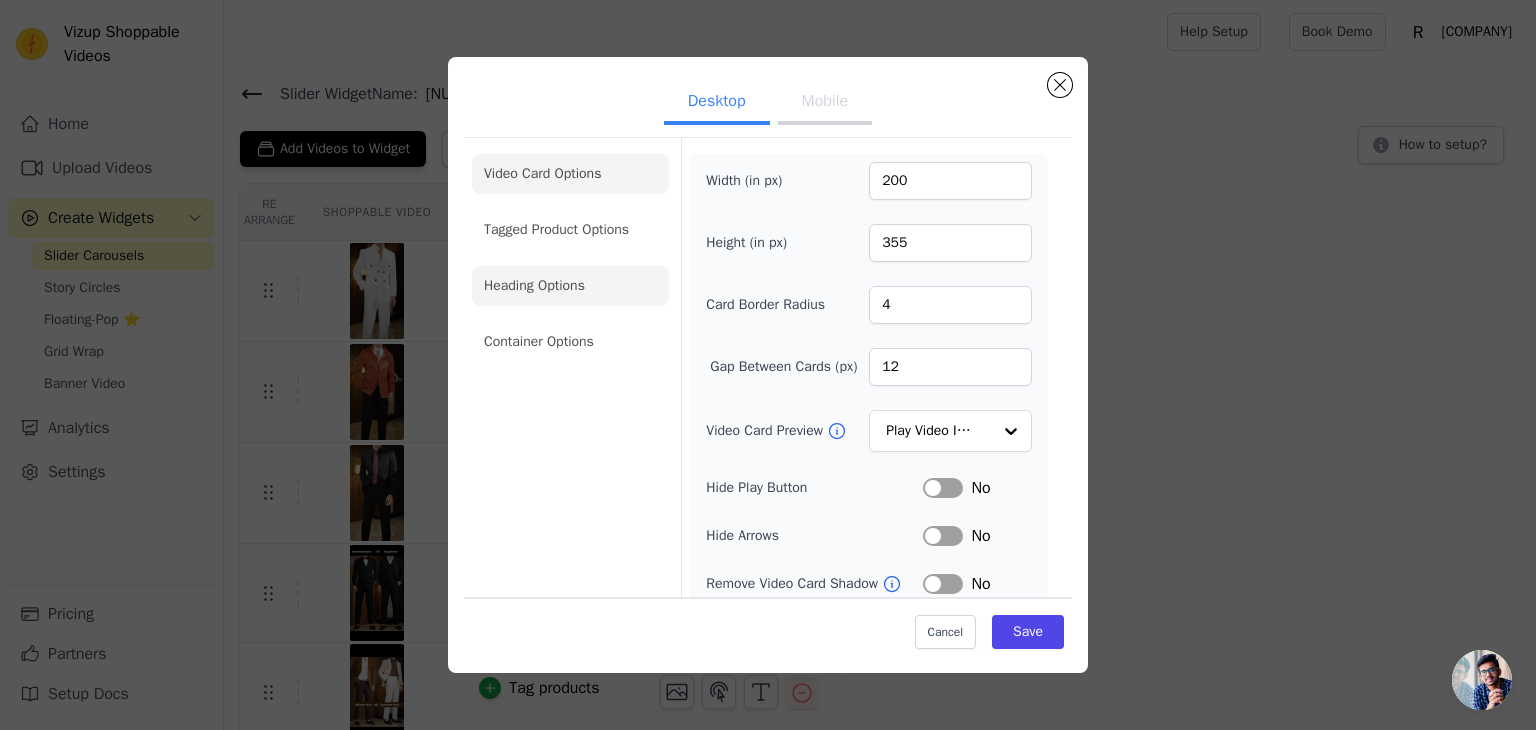click on "Heading Options" 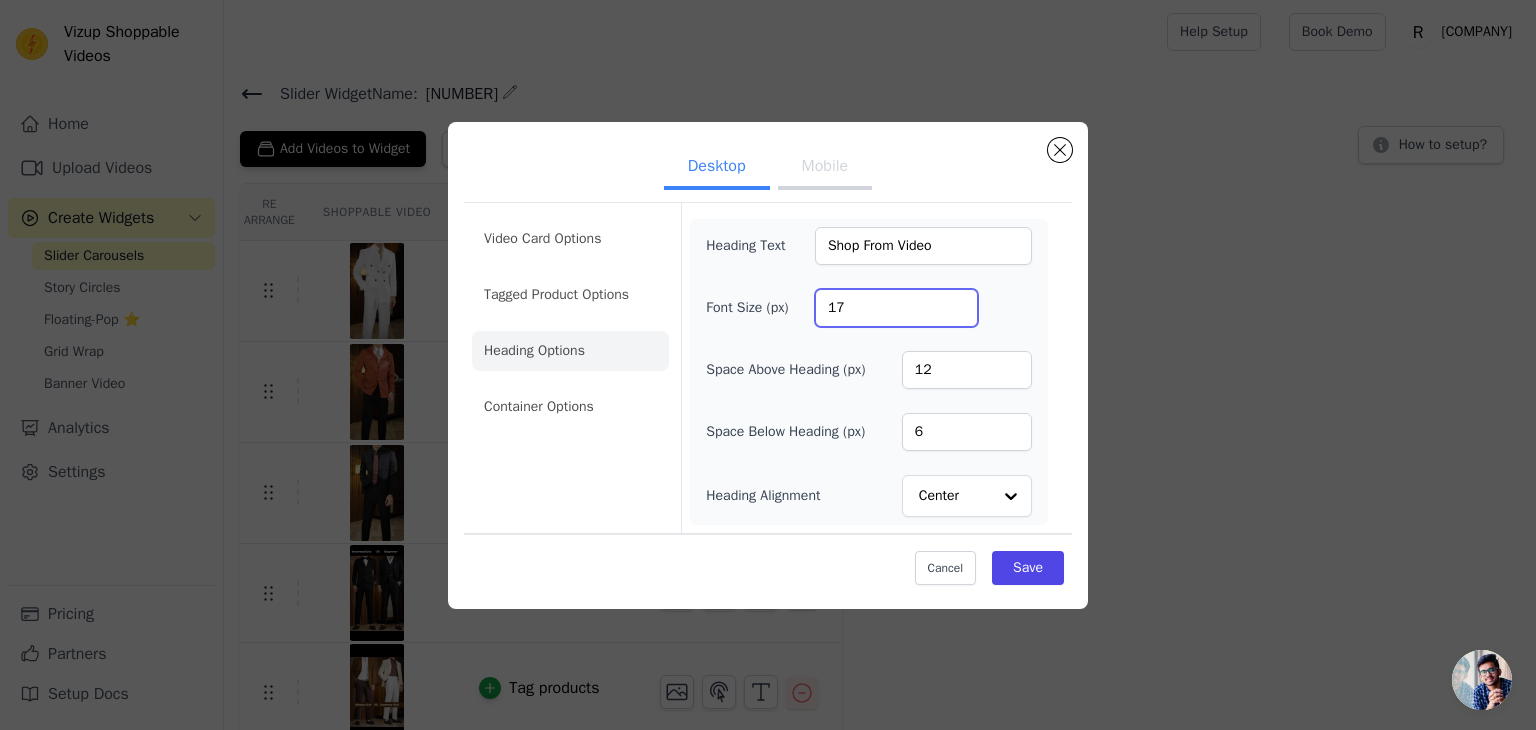 click on "17" at bounding box center (896, 308) 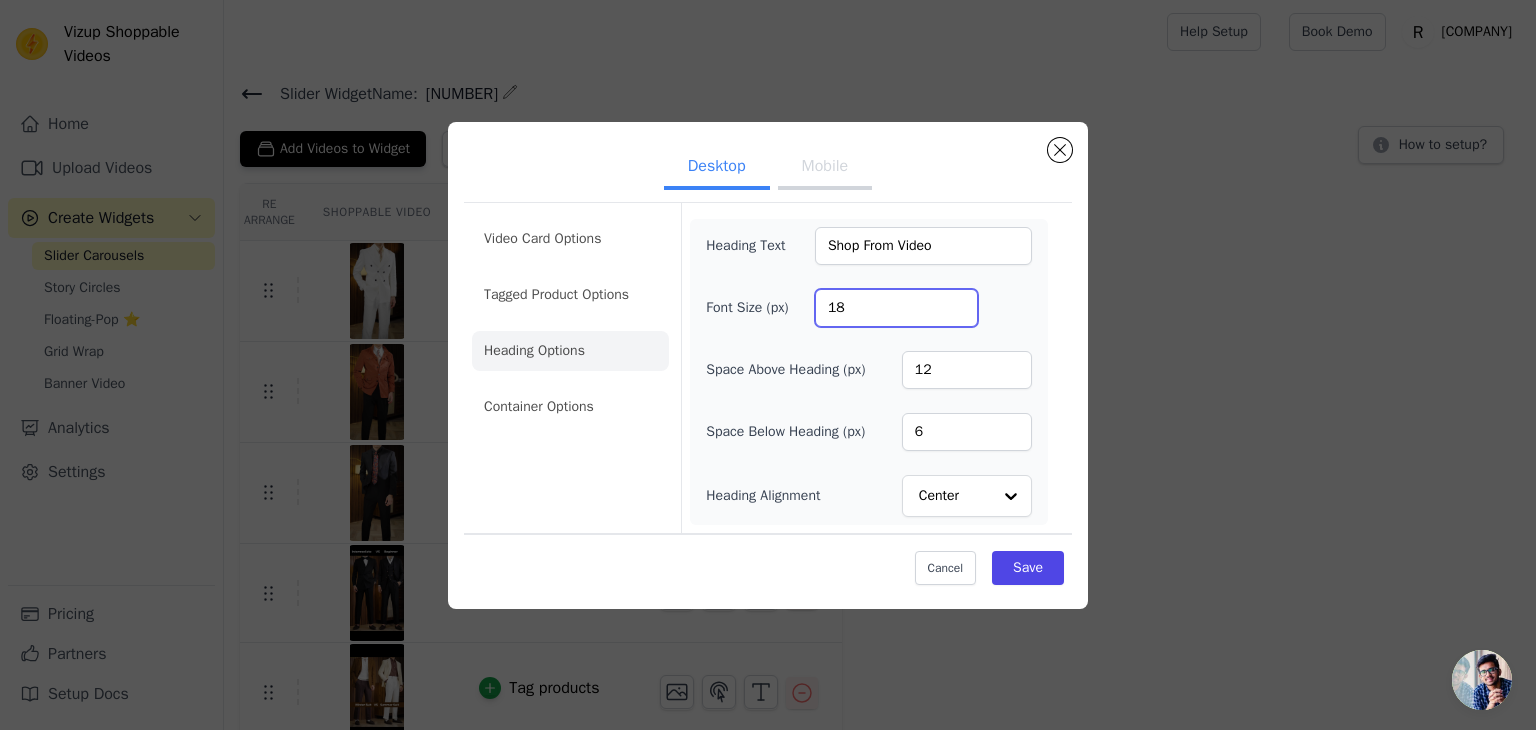 click on "18" at bounding box center [896, 308] 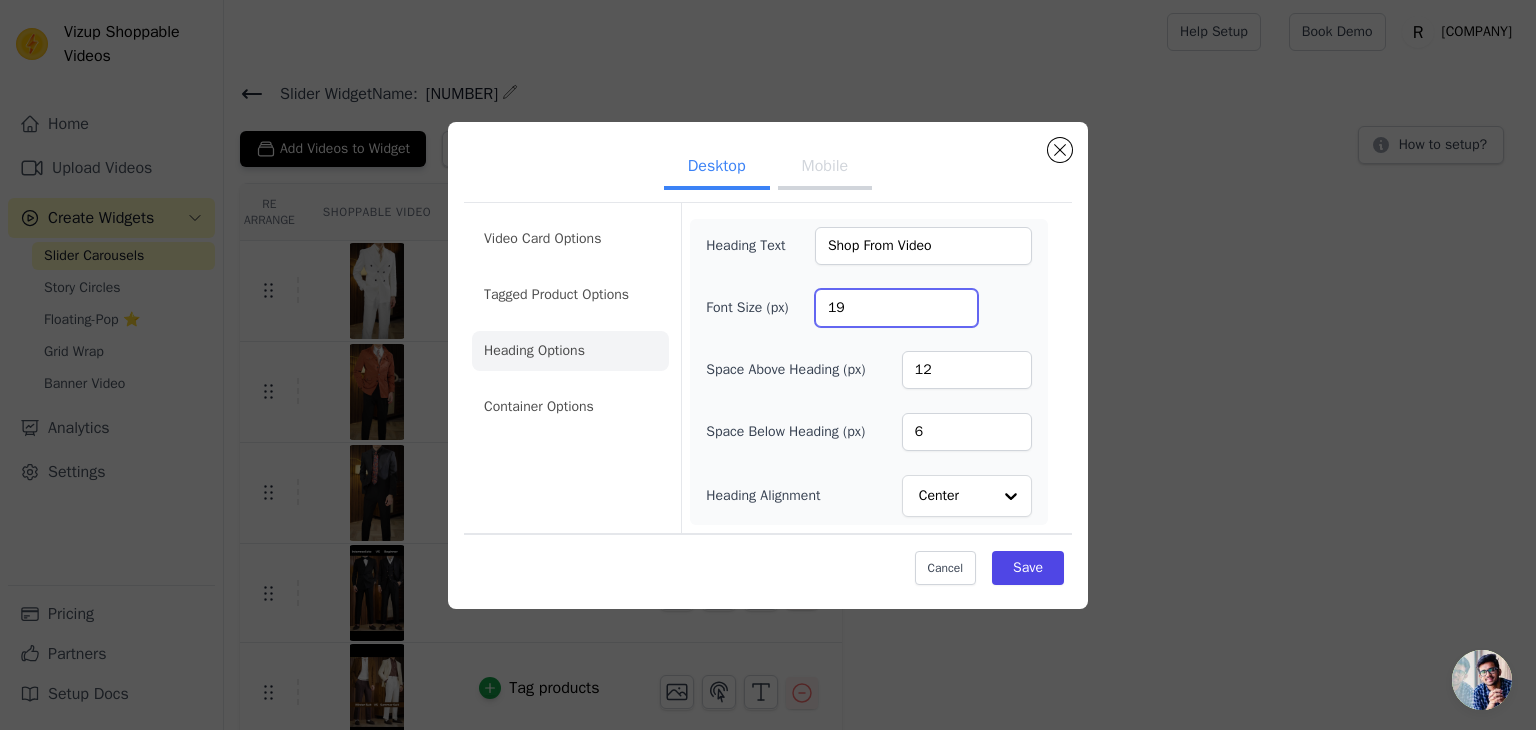 click on "19" at bounding box center (896, 308) 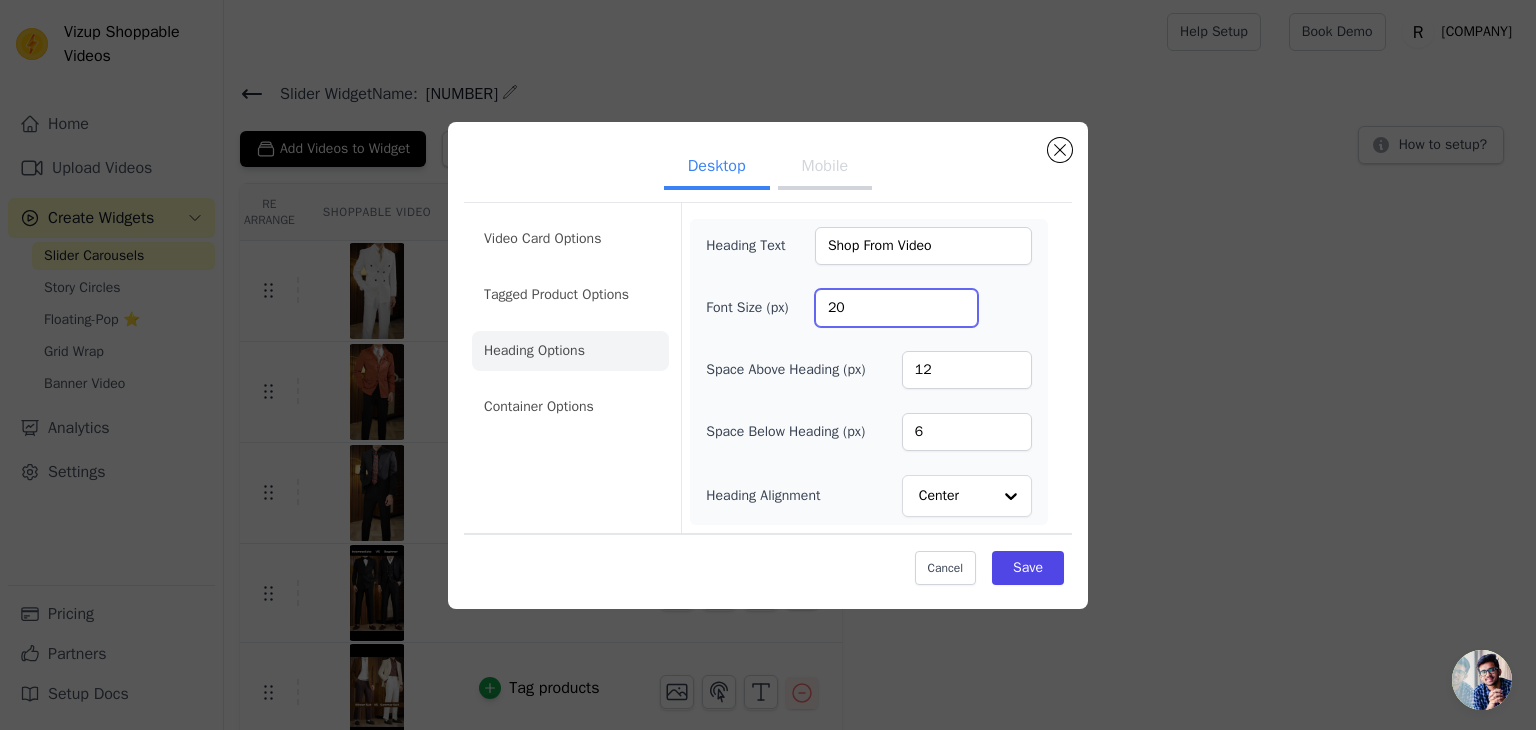 click on "20" at bounding box center [896, 308] 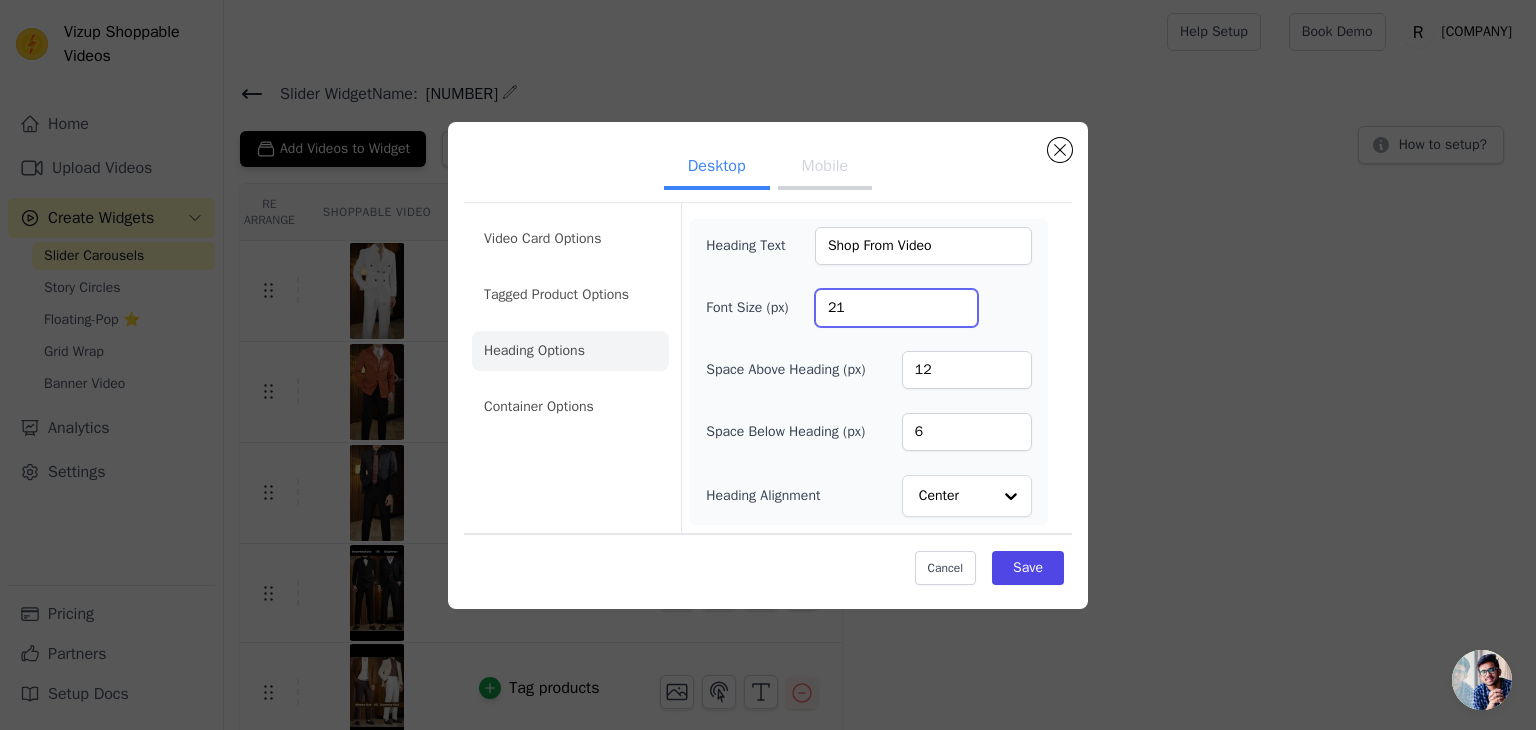 click on "21" at bounding box center (896, 308) 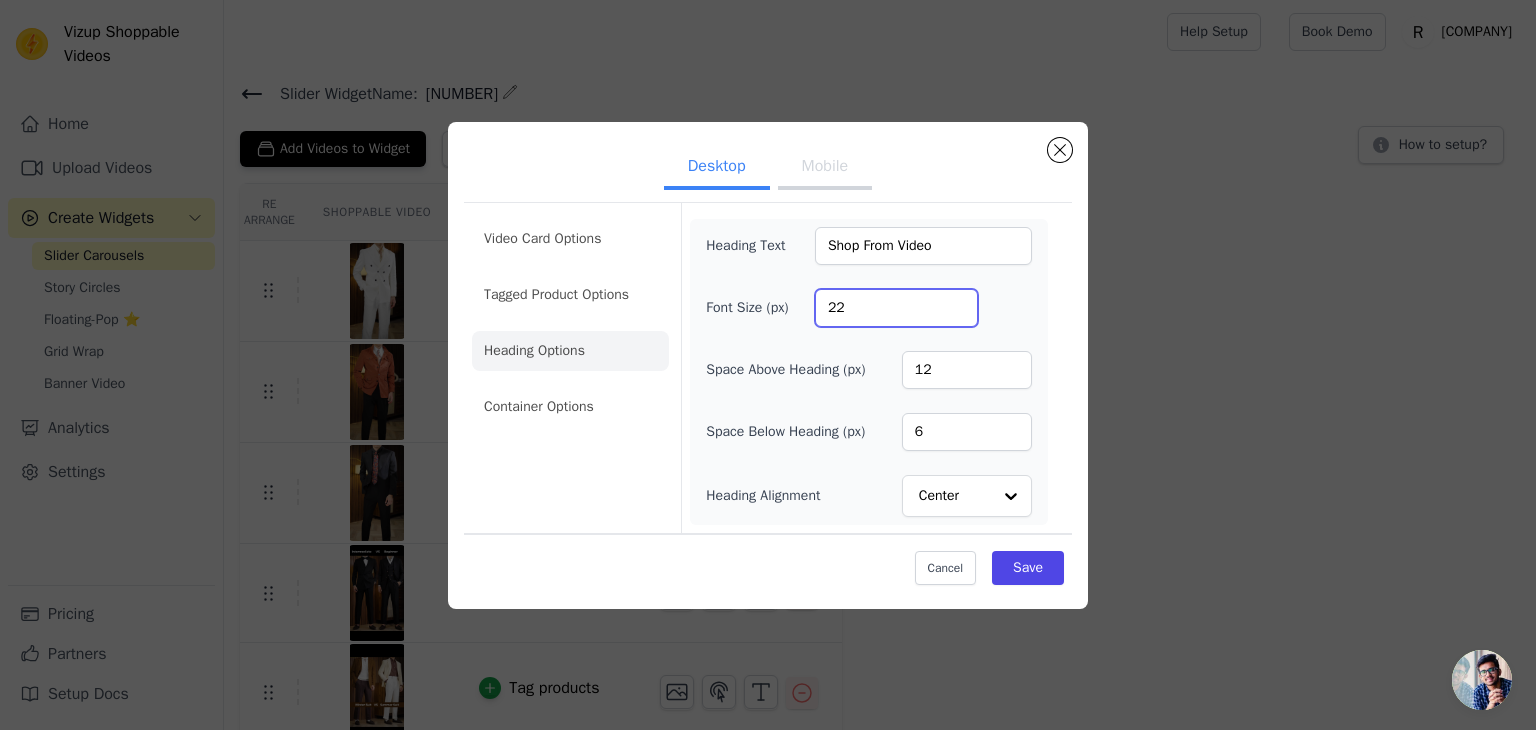 click on "22" at bounding box center [896, 308] 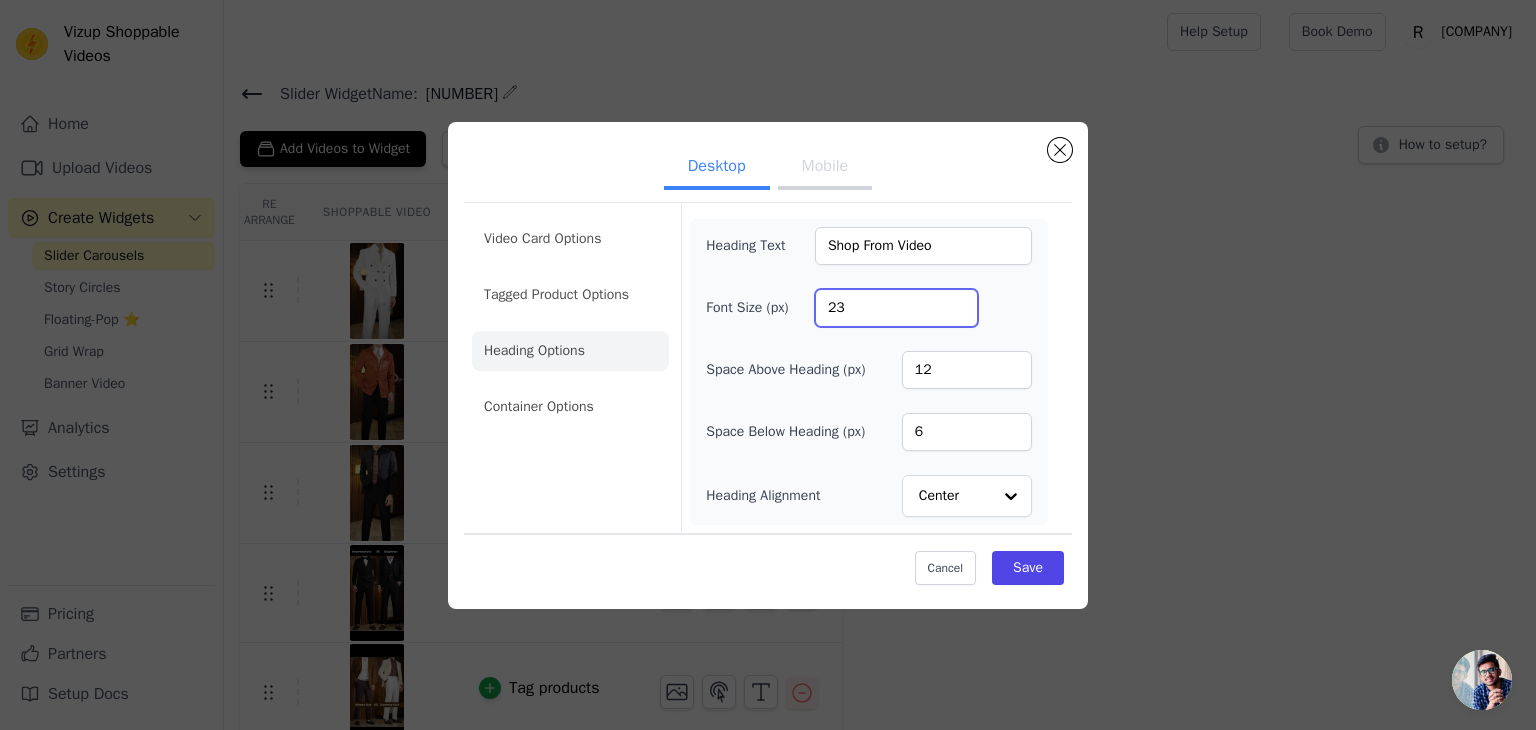 click on "23" at bounding box center (896, 308) 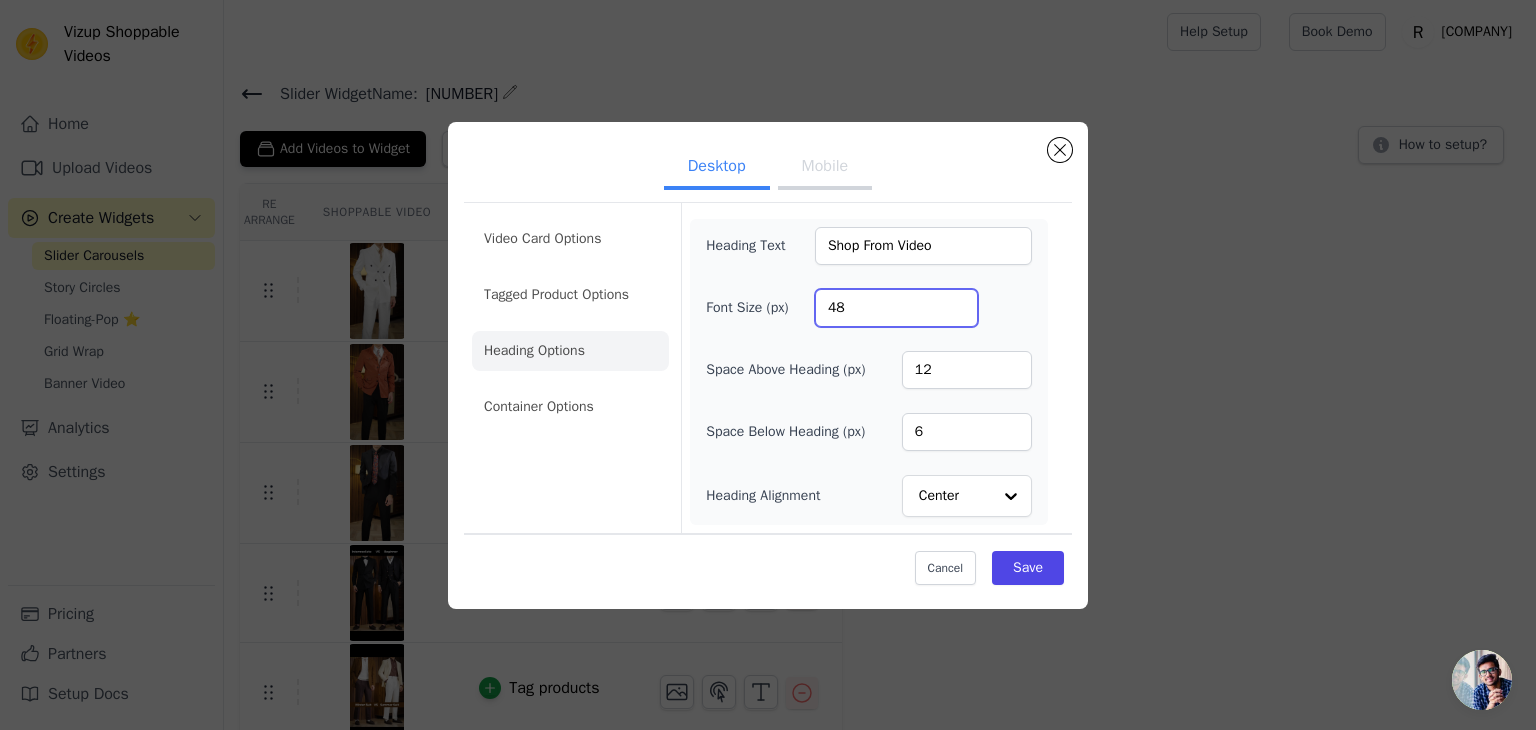 type on "48" 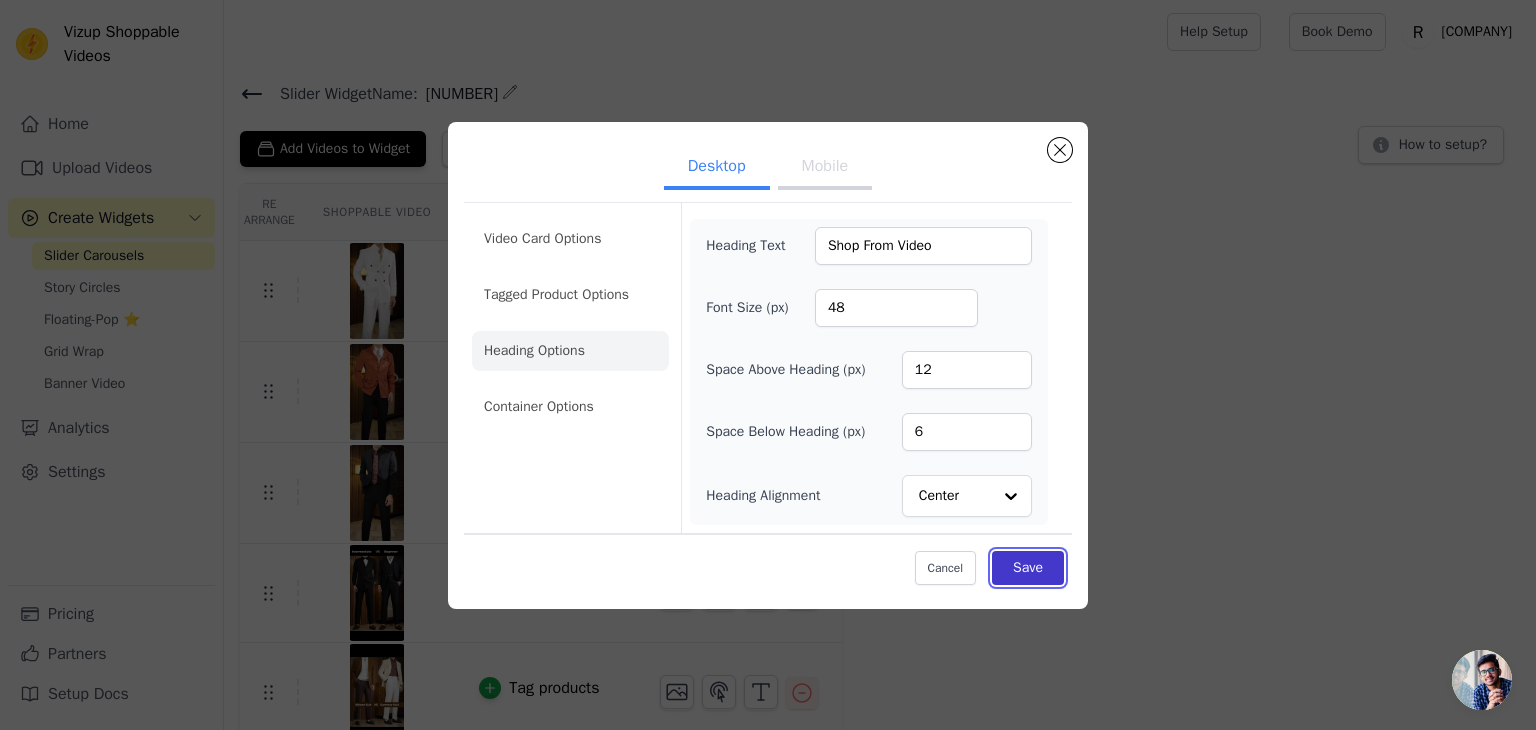 click on "Save" at bounding box center [1028, 568] 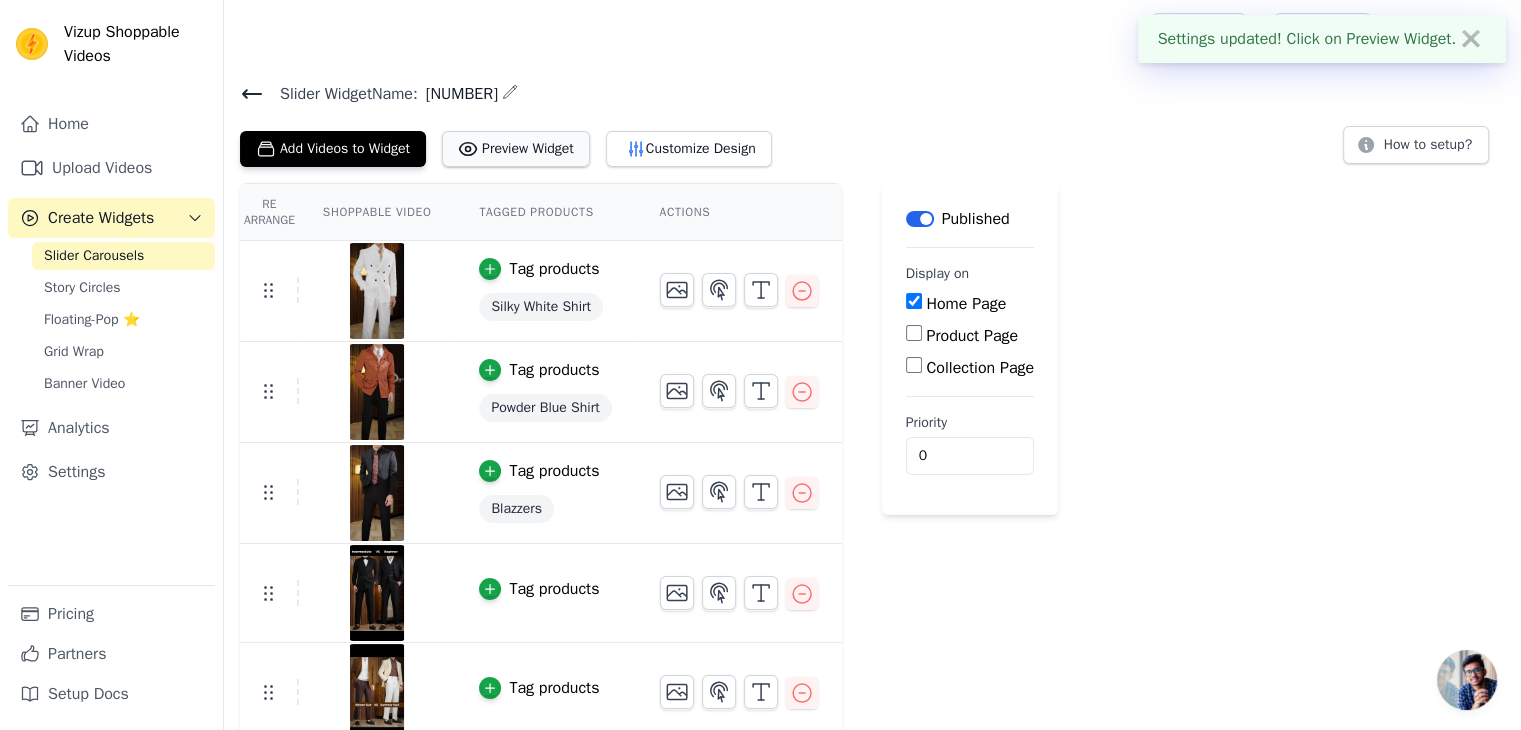 click on "Preview Widget" at bounding box center [516, 149] 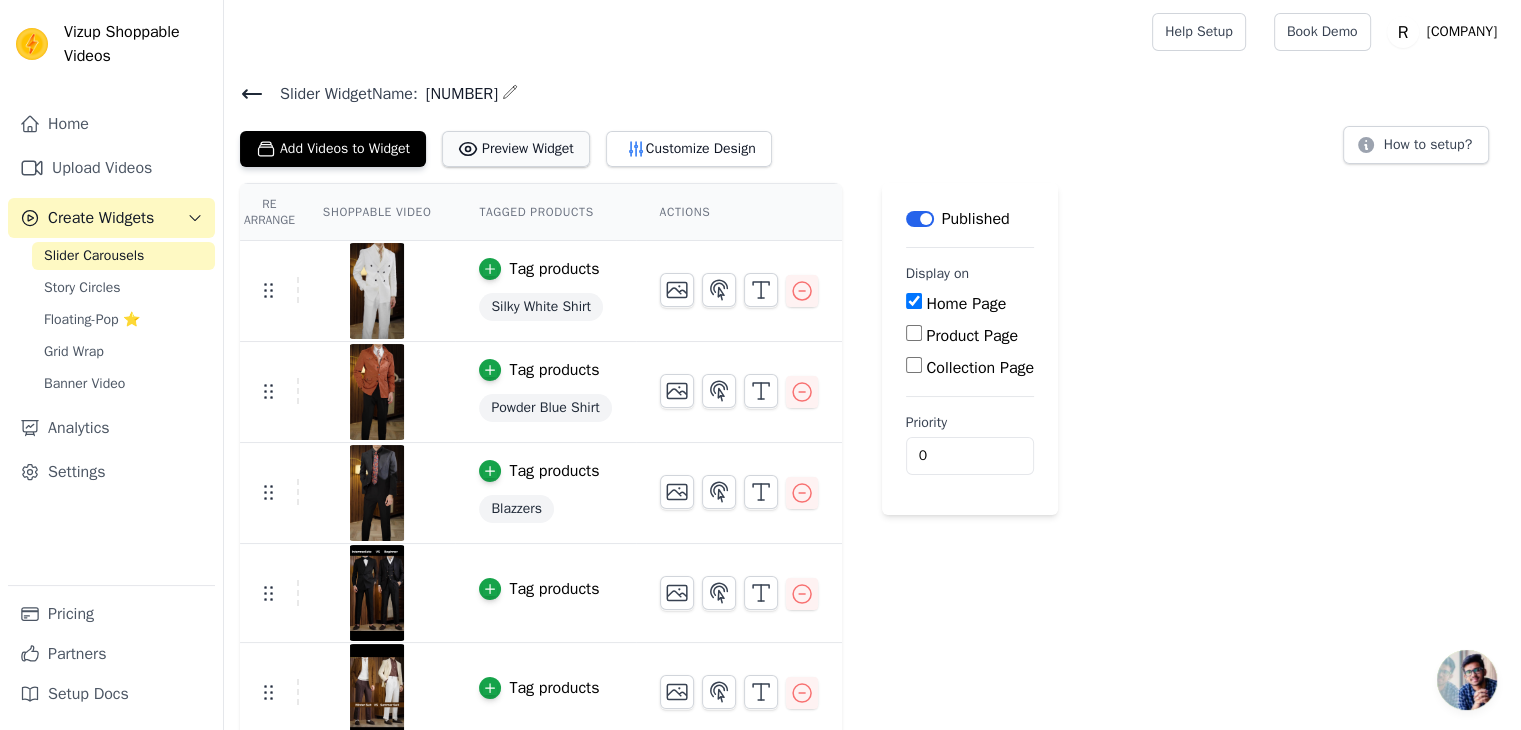 click on "Preview Widget" at bounding box center [516, 149] 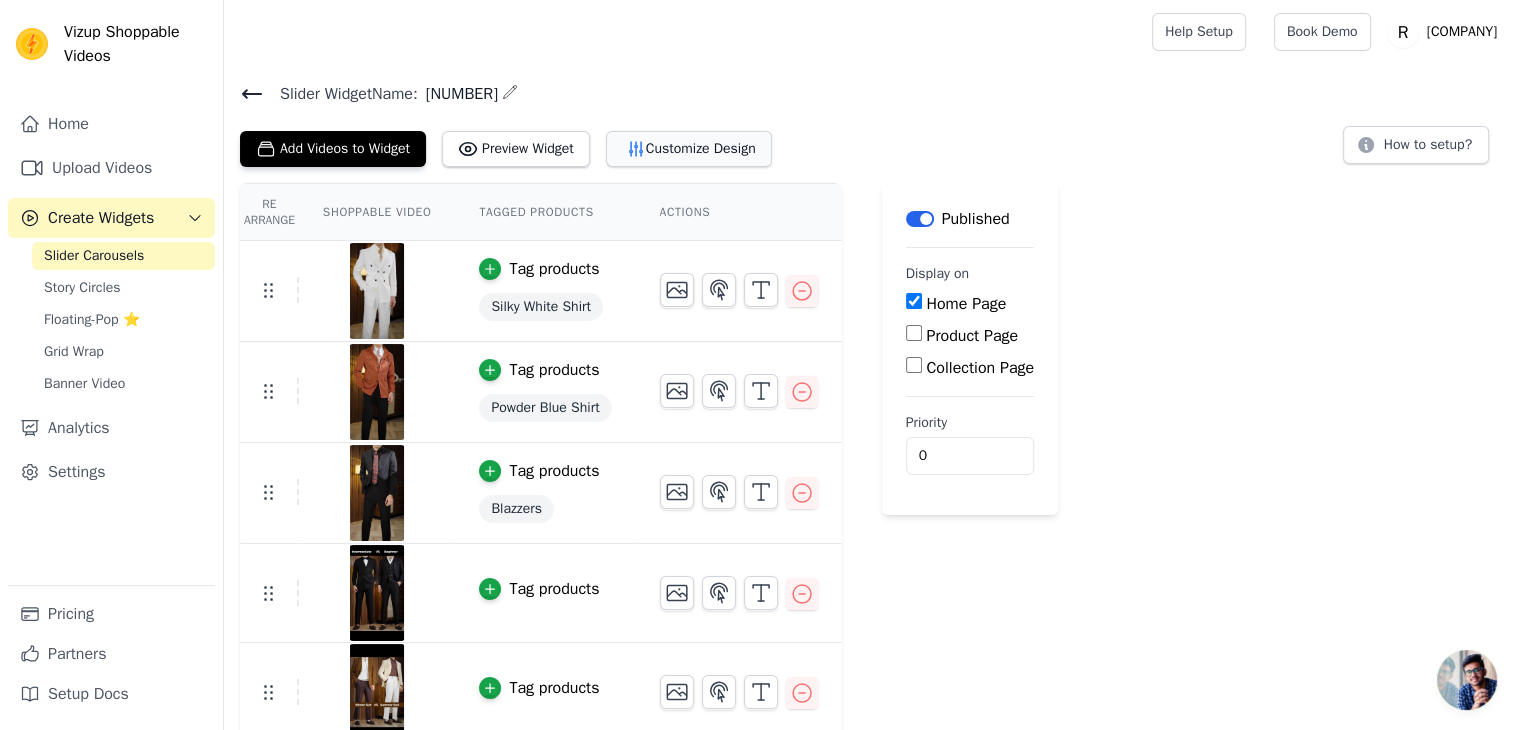 click on "Customize Design" at bounding box center (689, 149) 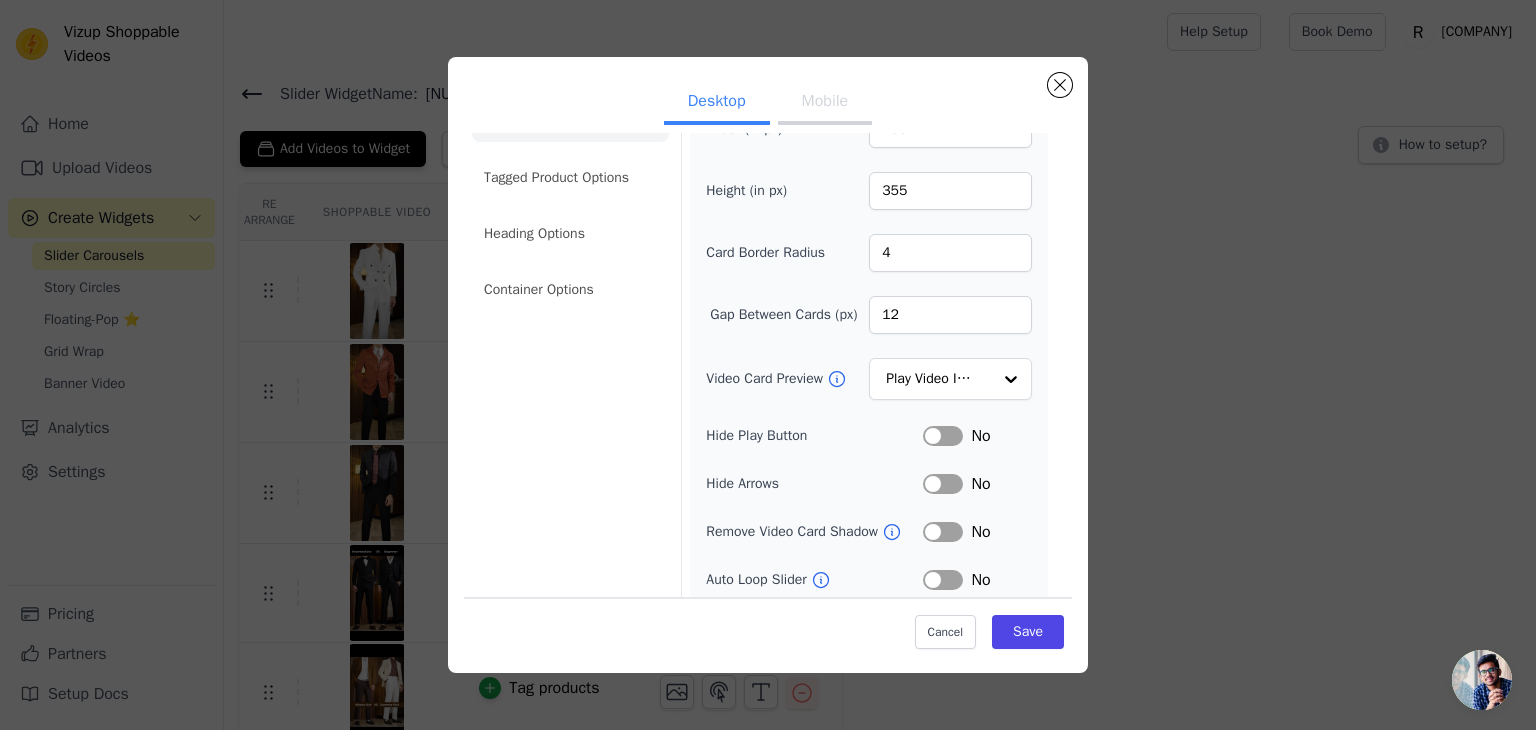 scroll, scrollTop: 100, scrollLeft: 0, axis: vertical 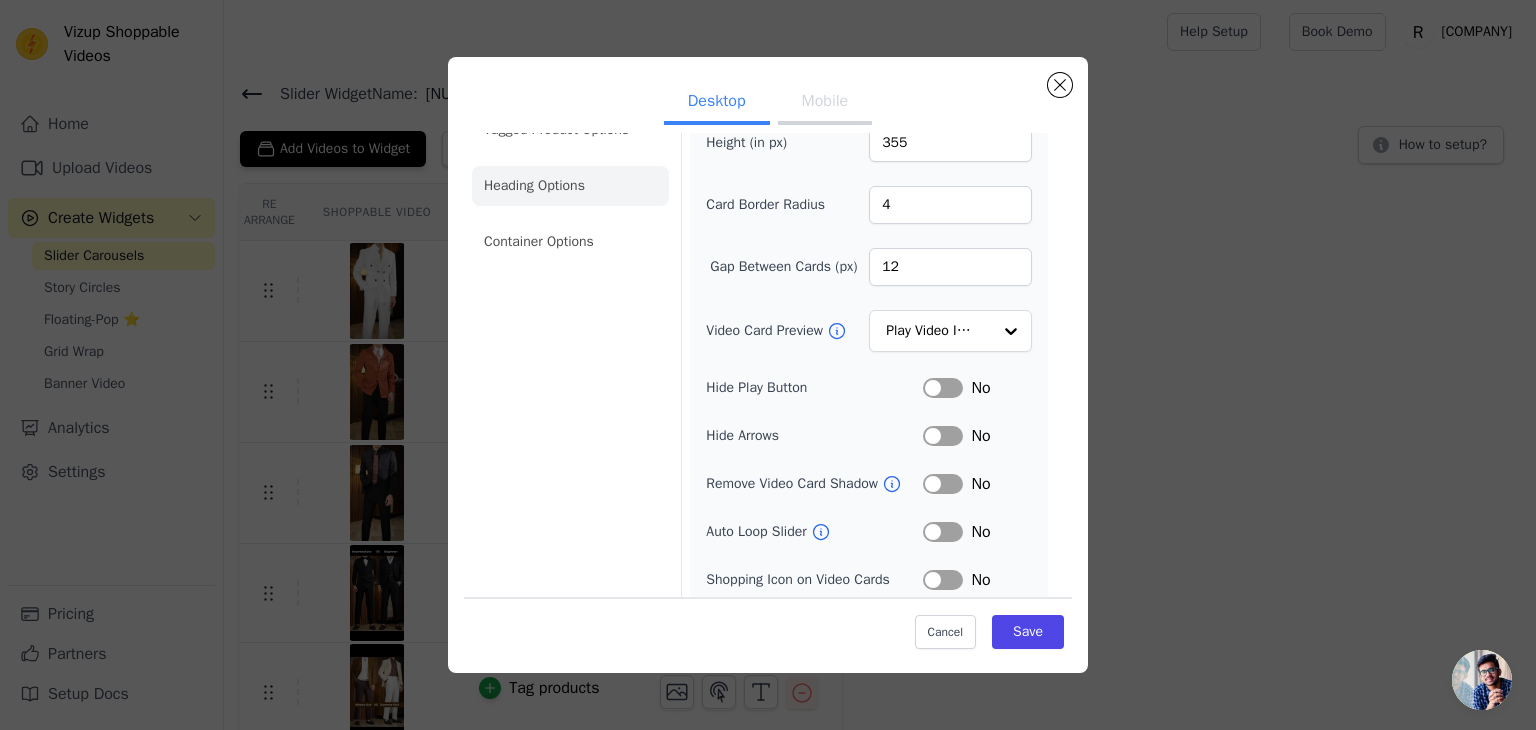click on "Heading Options" 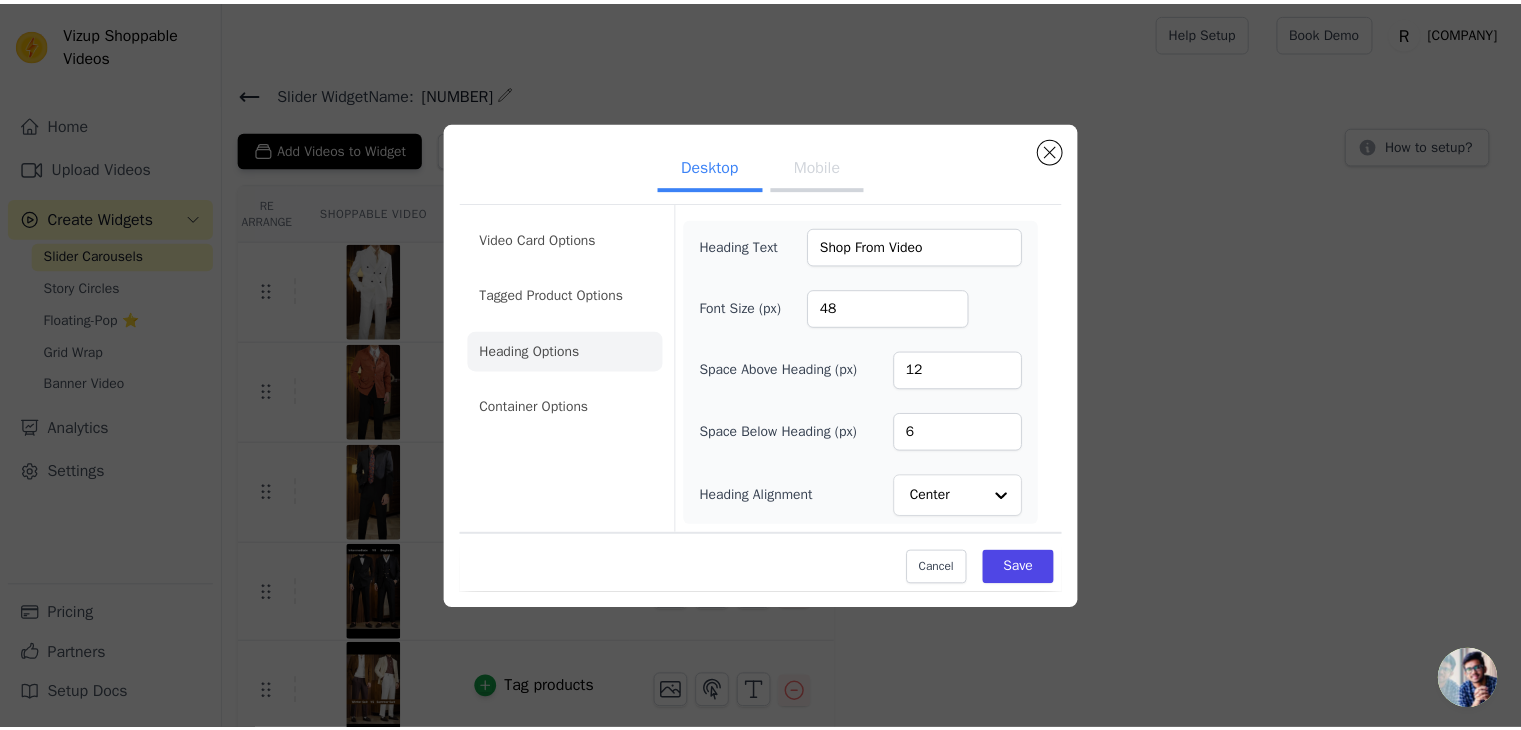 scroll, scrollTop: 0, scrollLeft: 0, axis: both 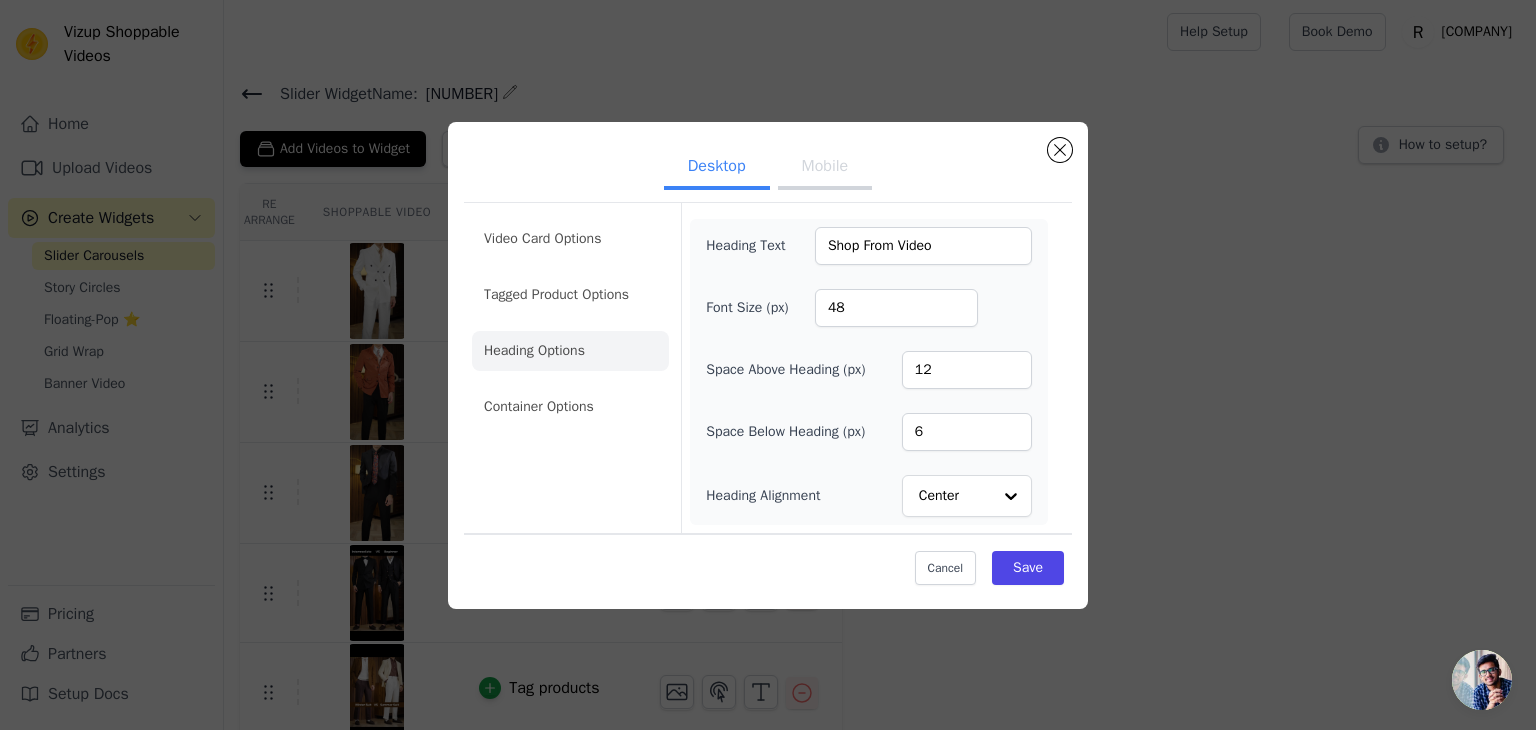 click on "Mobile" at bounding box center (825, 168) 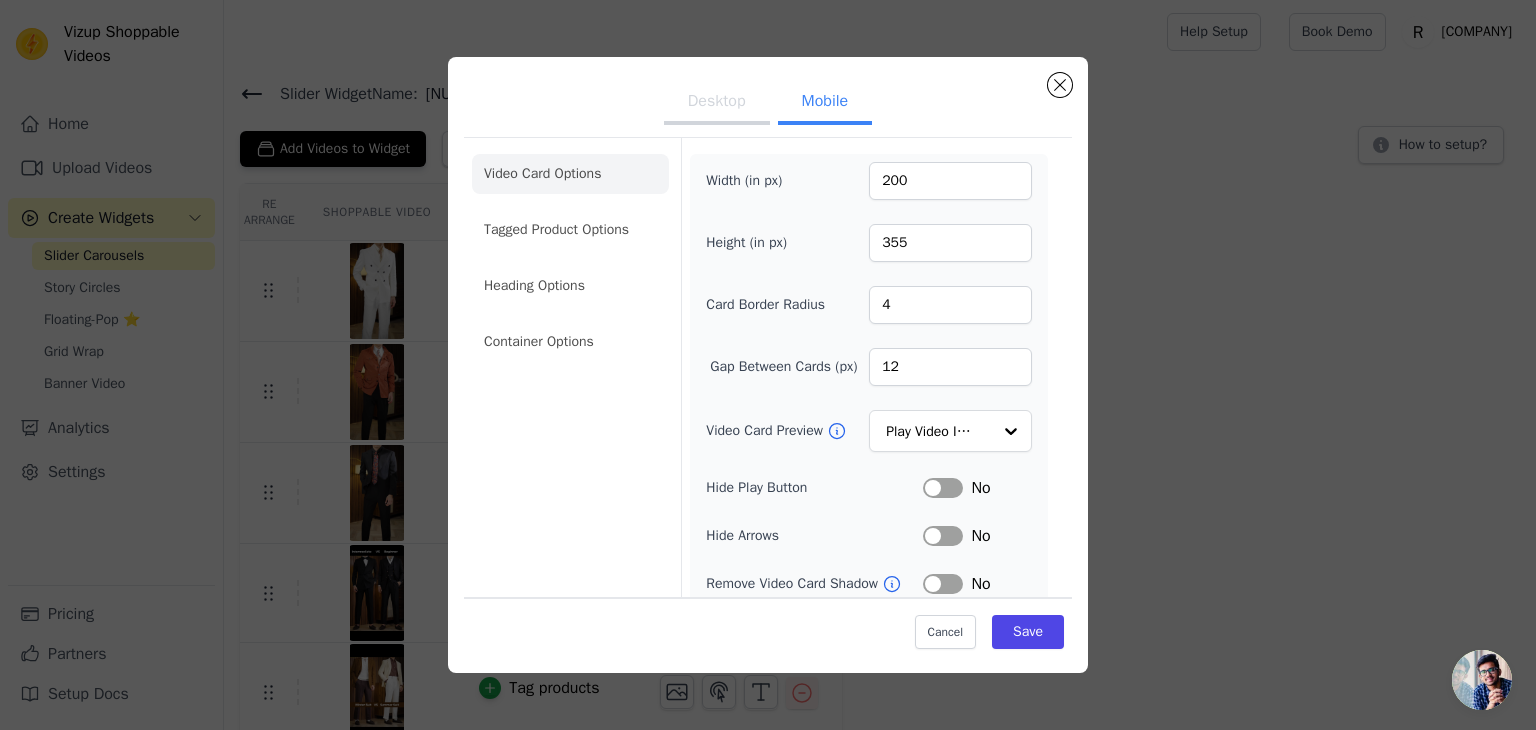 click on "Desktop" at bounding box center [717, 103] 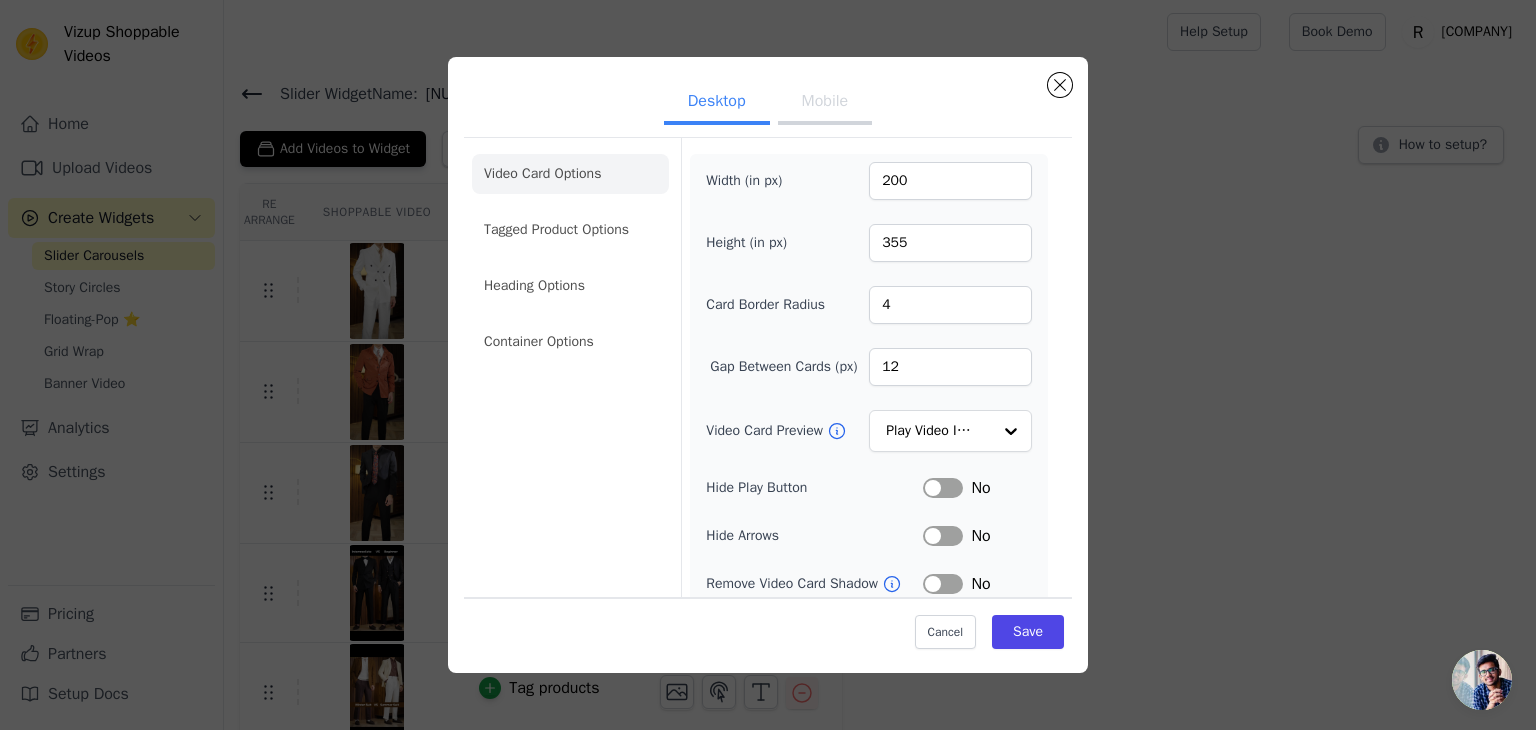 click on "Mobile" at bounding box center (825, 103) 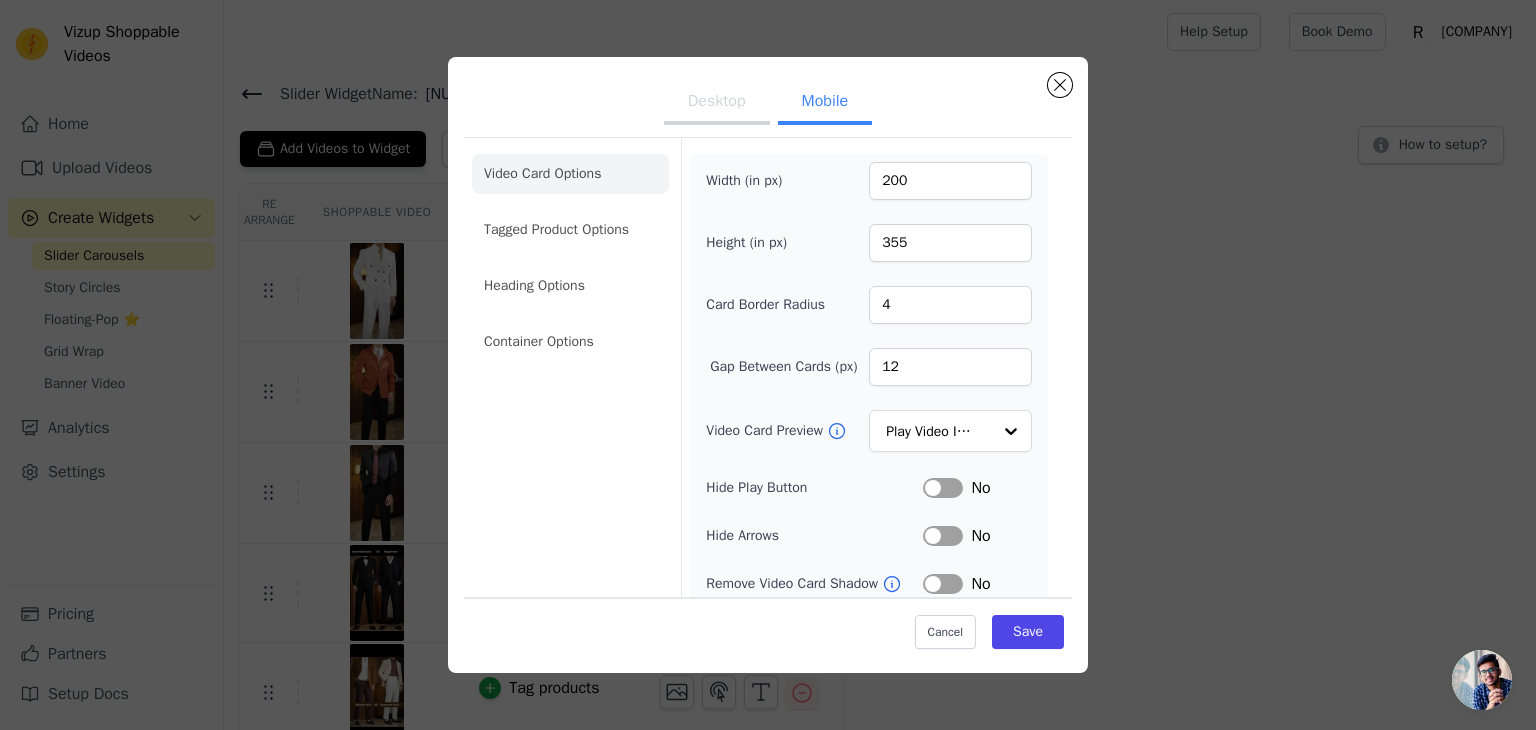 click on "Desktop" at bounding box center (717, 103) 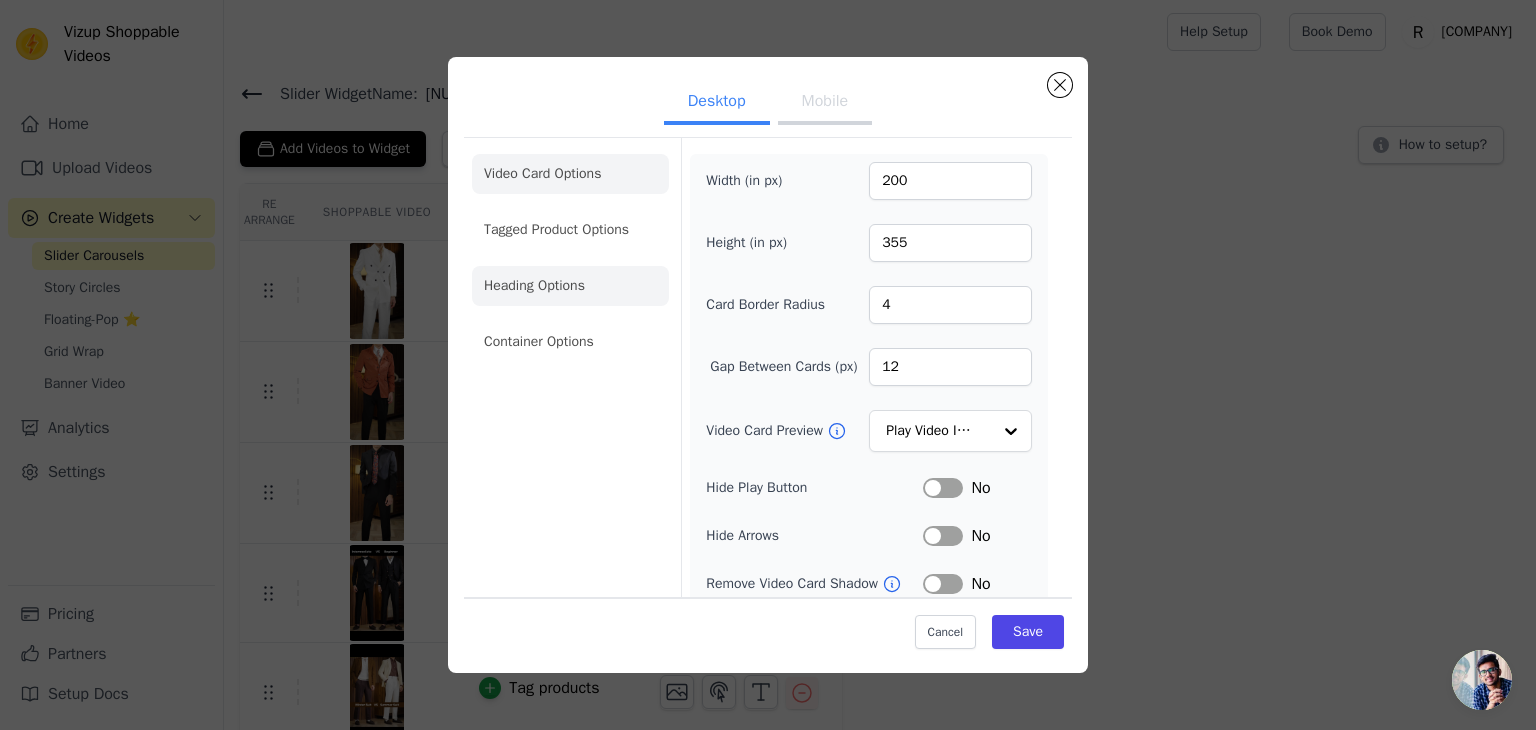click on "Heading Options" 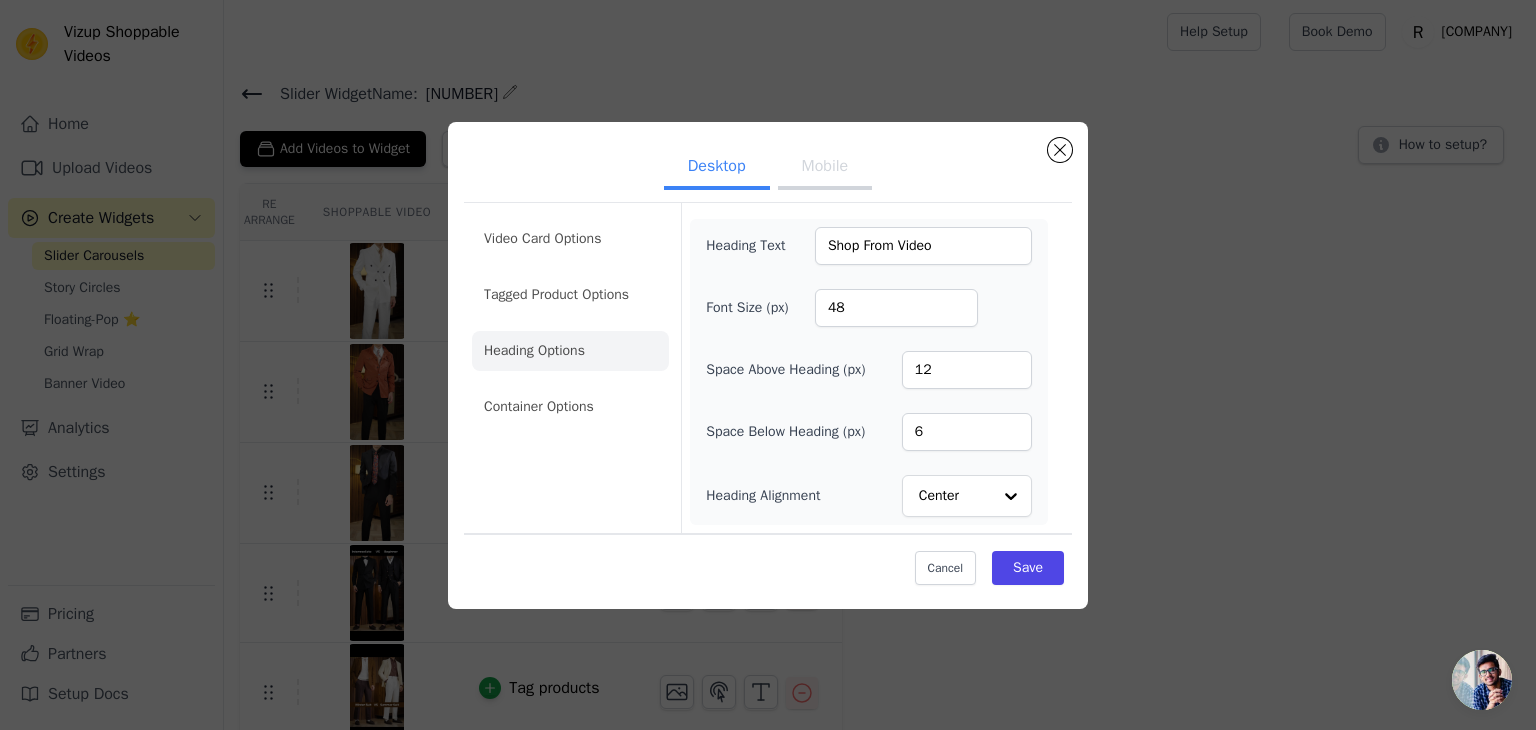 click on "Mobile" at bounding box center (825, 168) 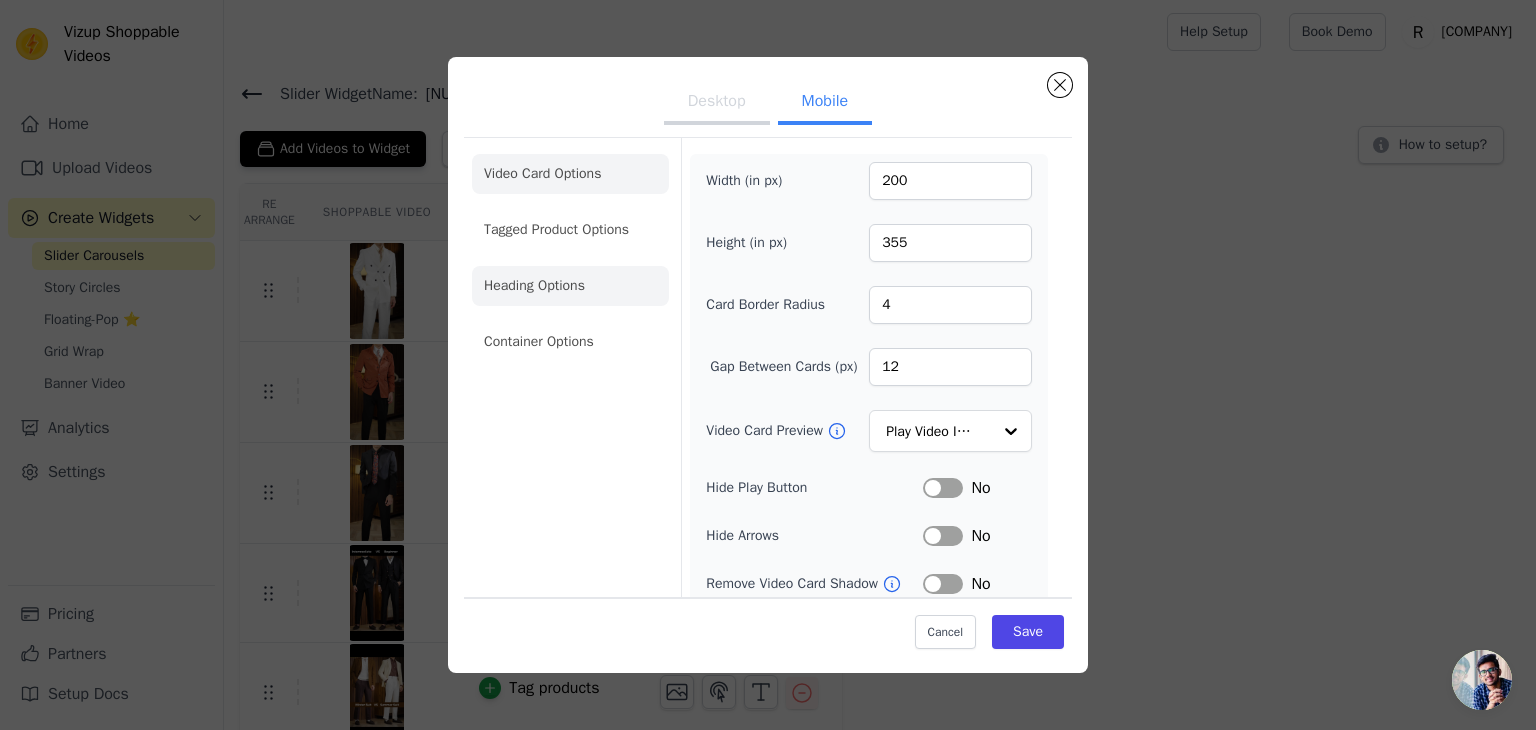 click on "Heading Options" 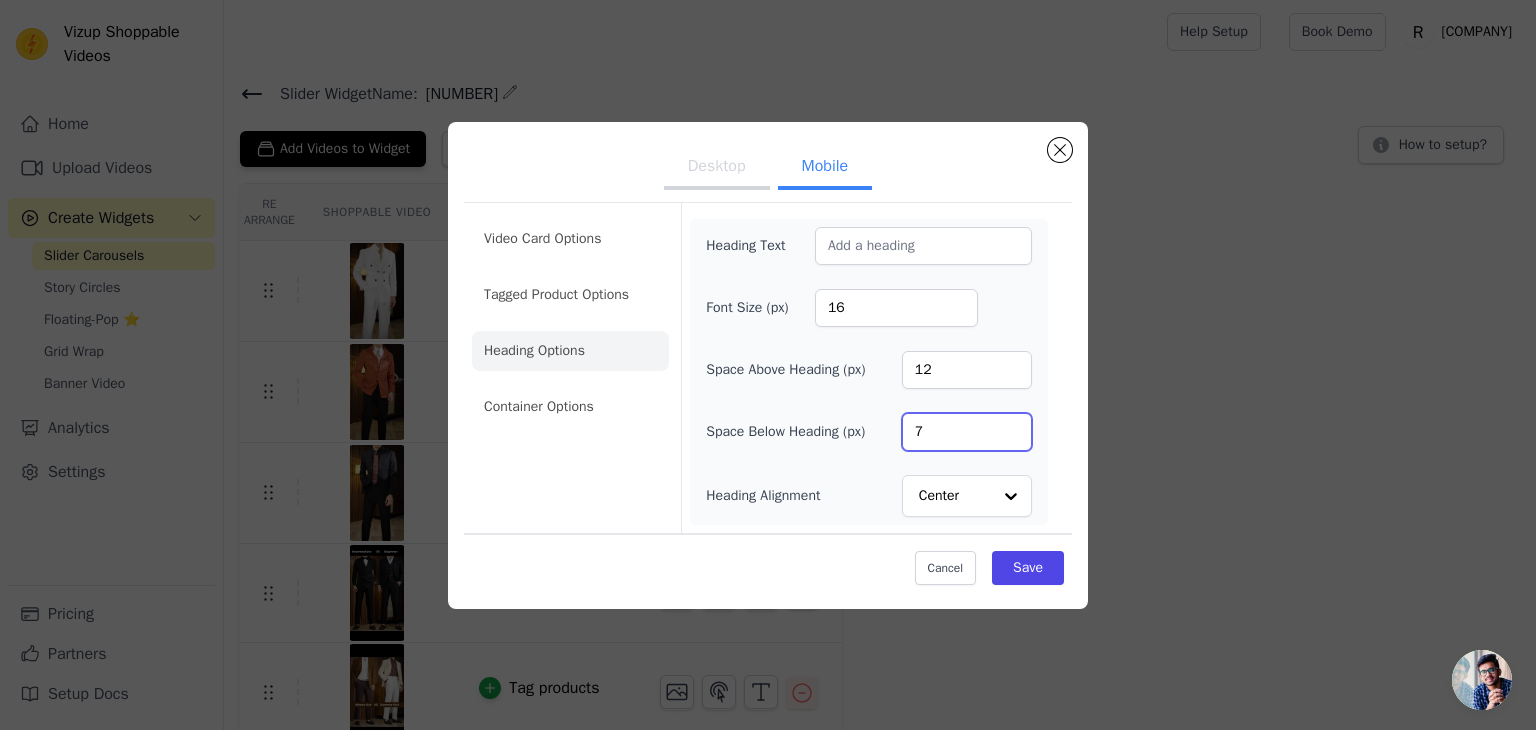 click on "7" at bounding box center [967, 432] 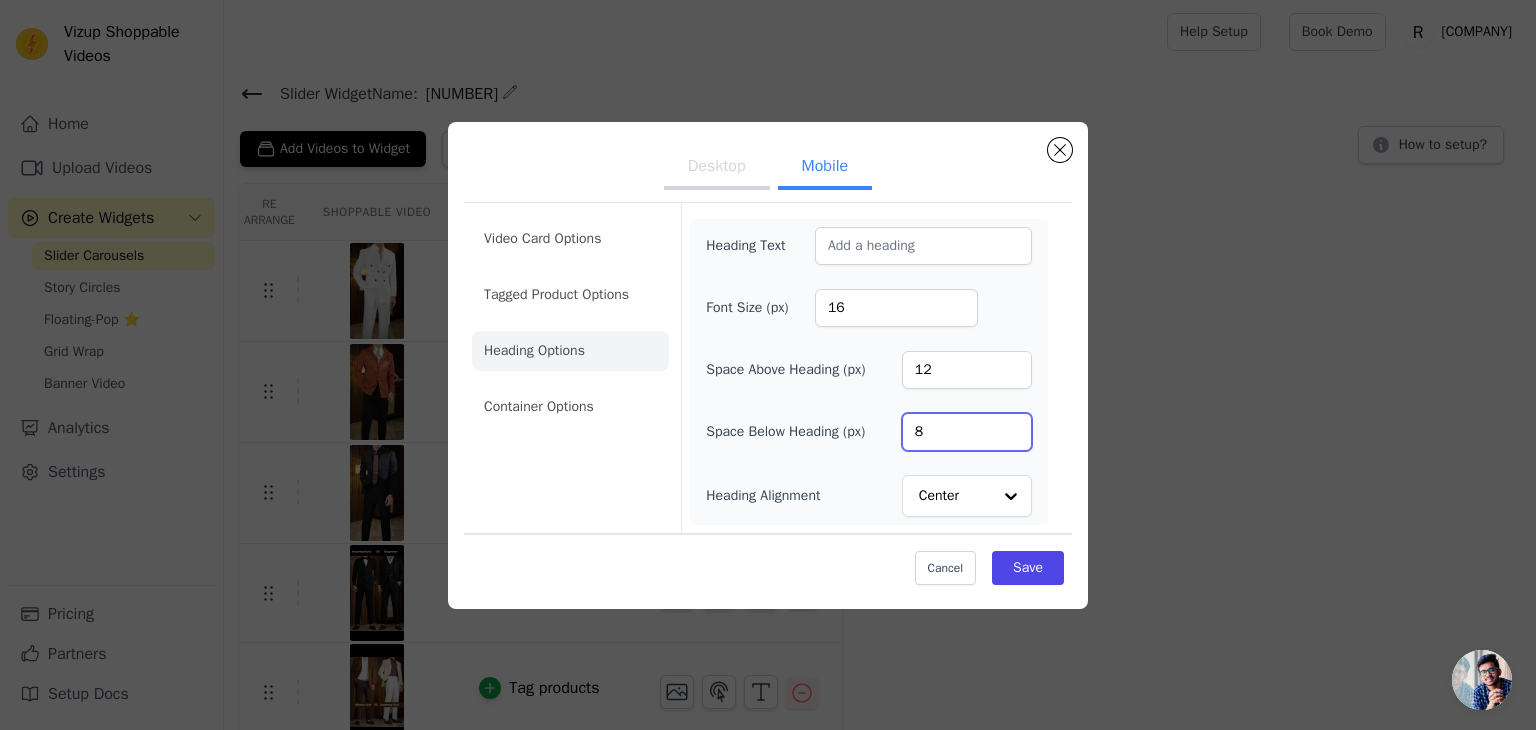 click on "8" at bounding box center (967, 432) 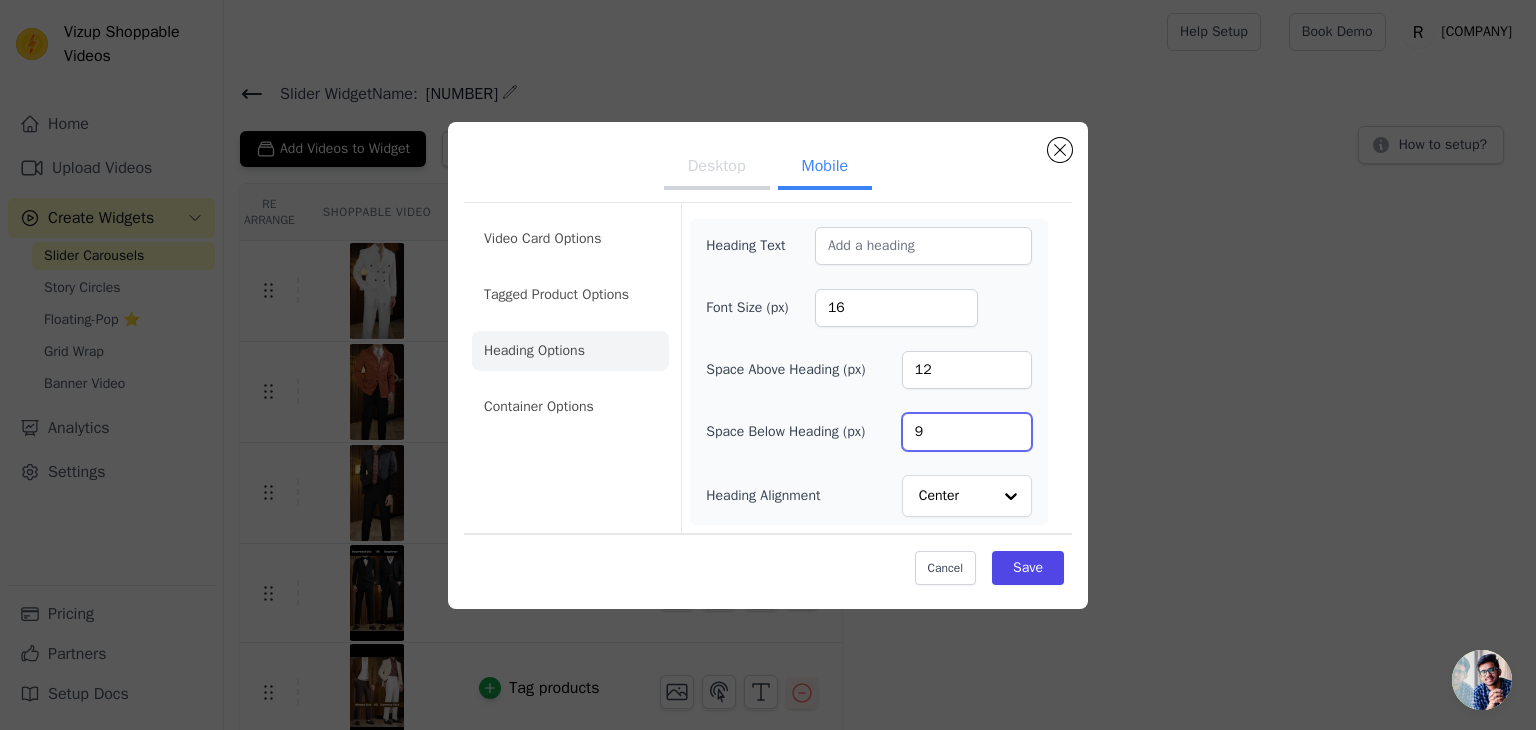 click on "9" at bounding box center [967, 432] 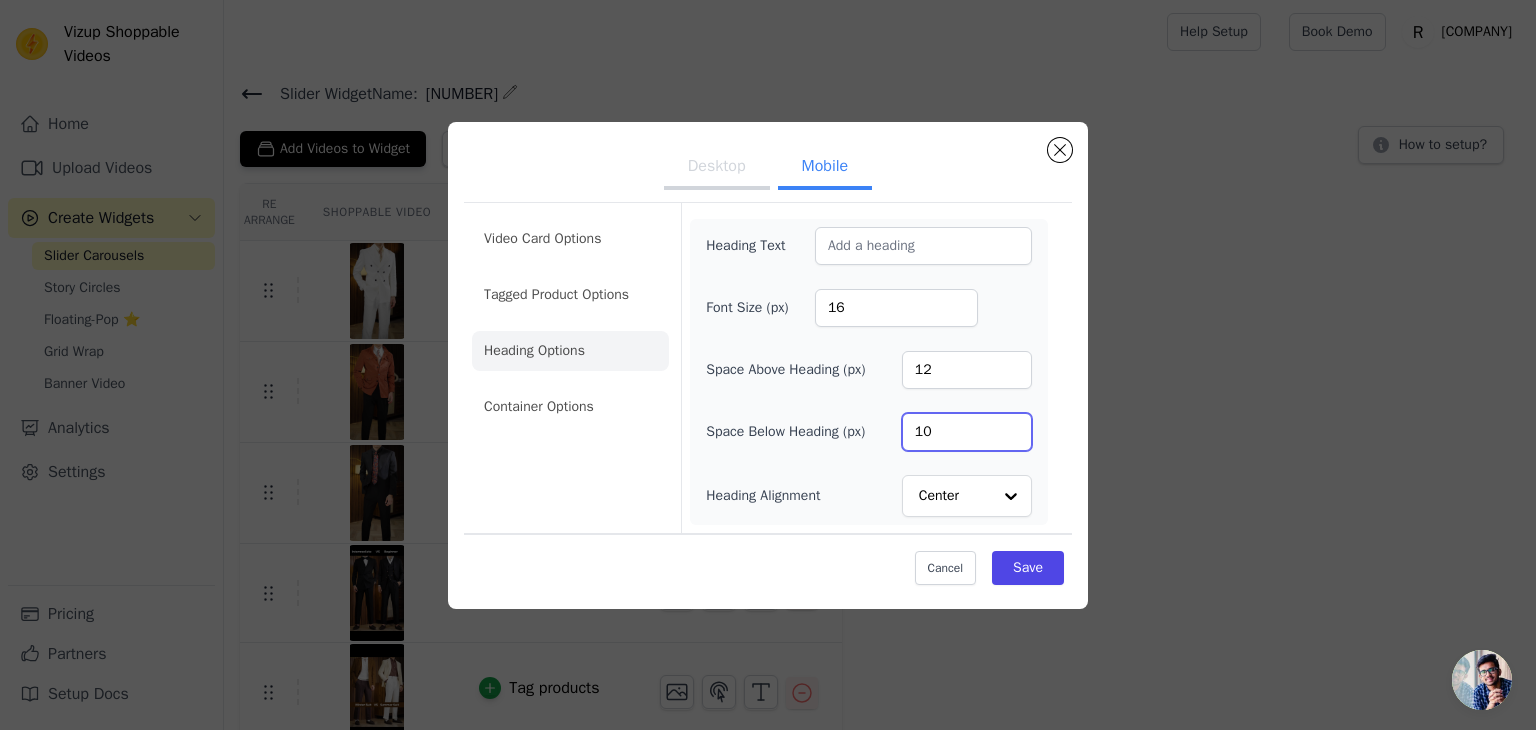 type on "10" 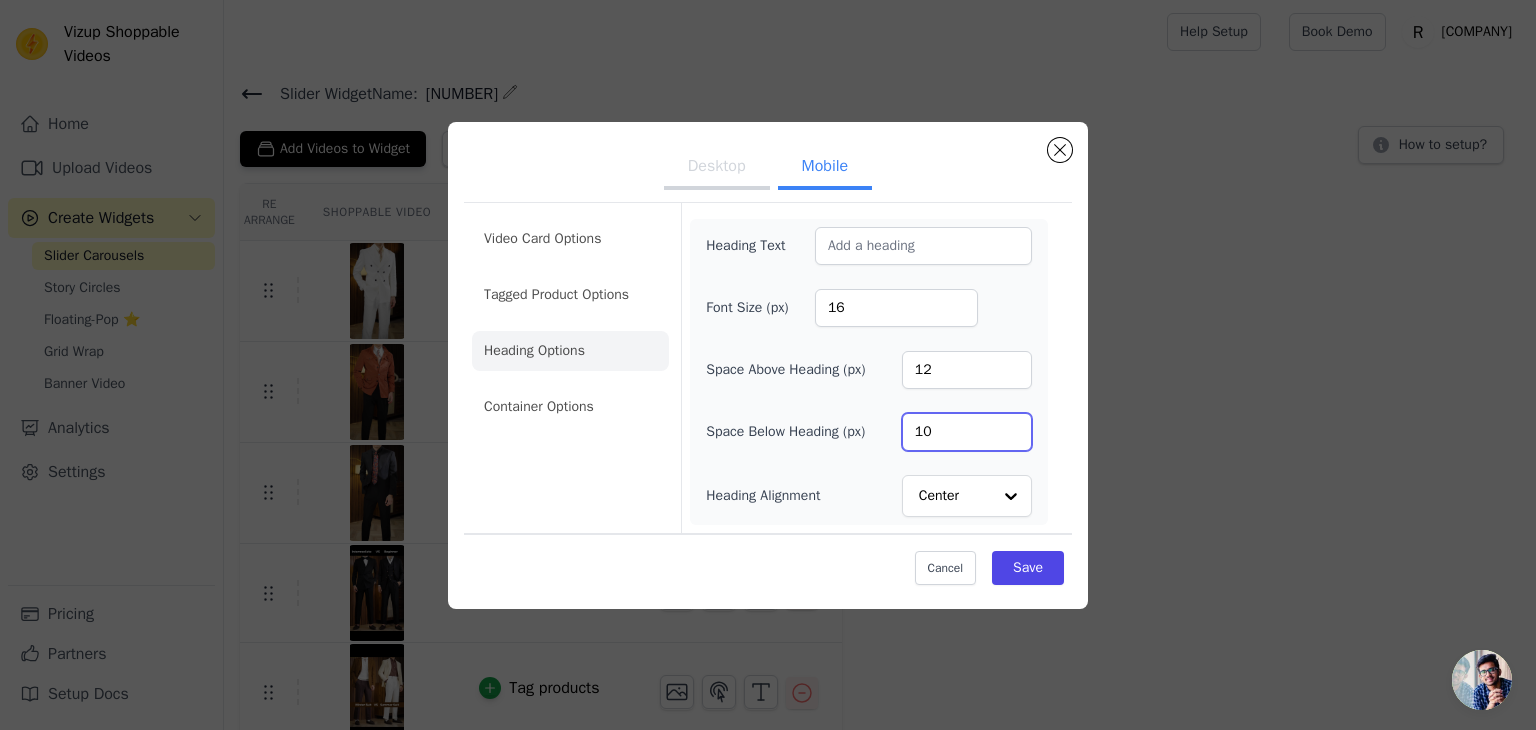 click on "10" at bounding box center (967, 432) 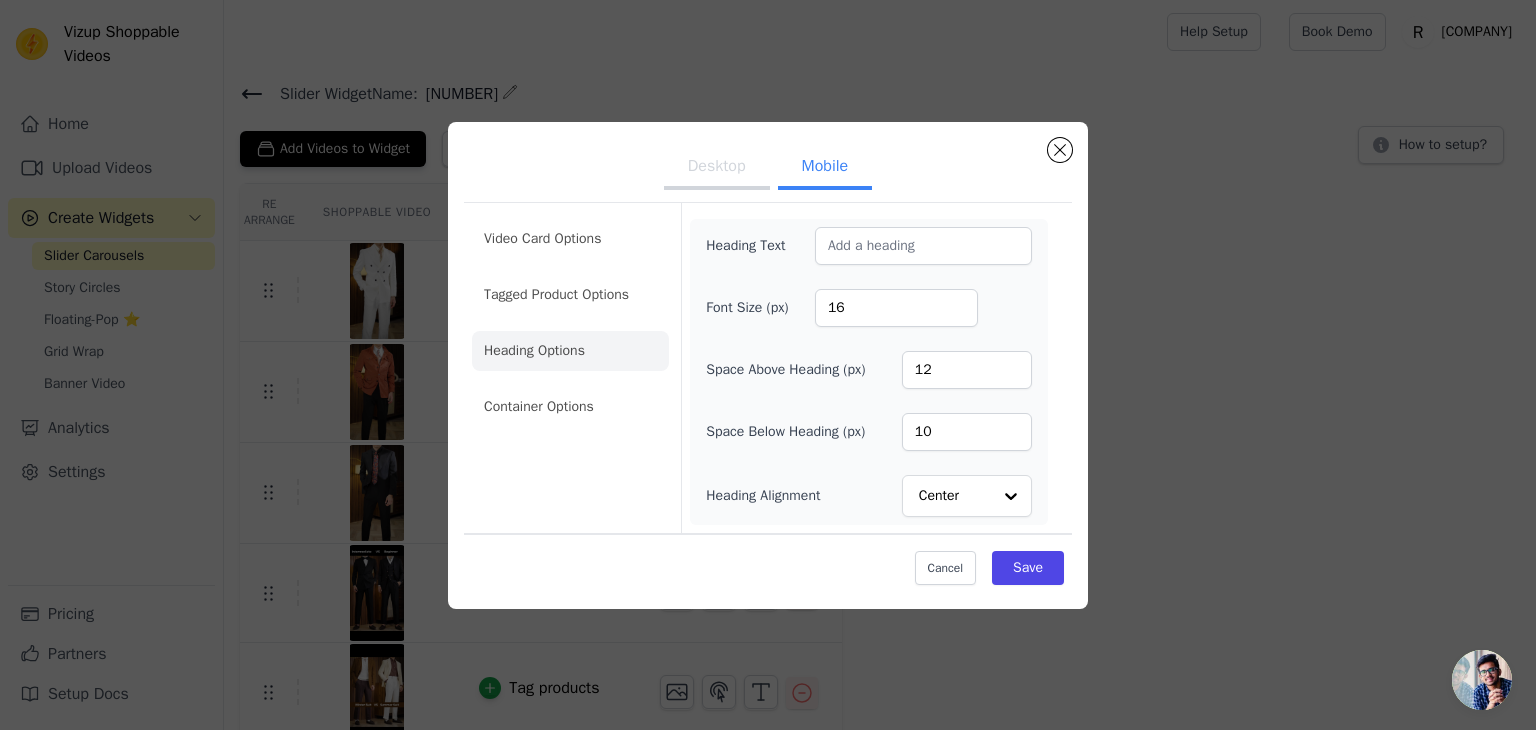 click on "Cancel     Save" at bounding box center (768, 563) 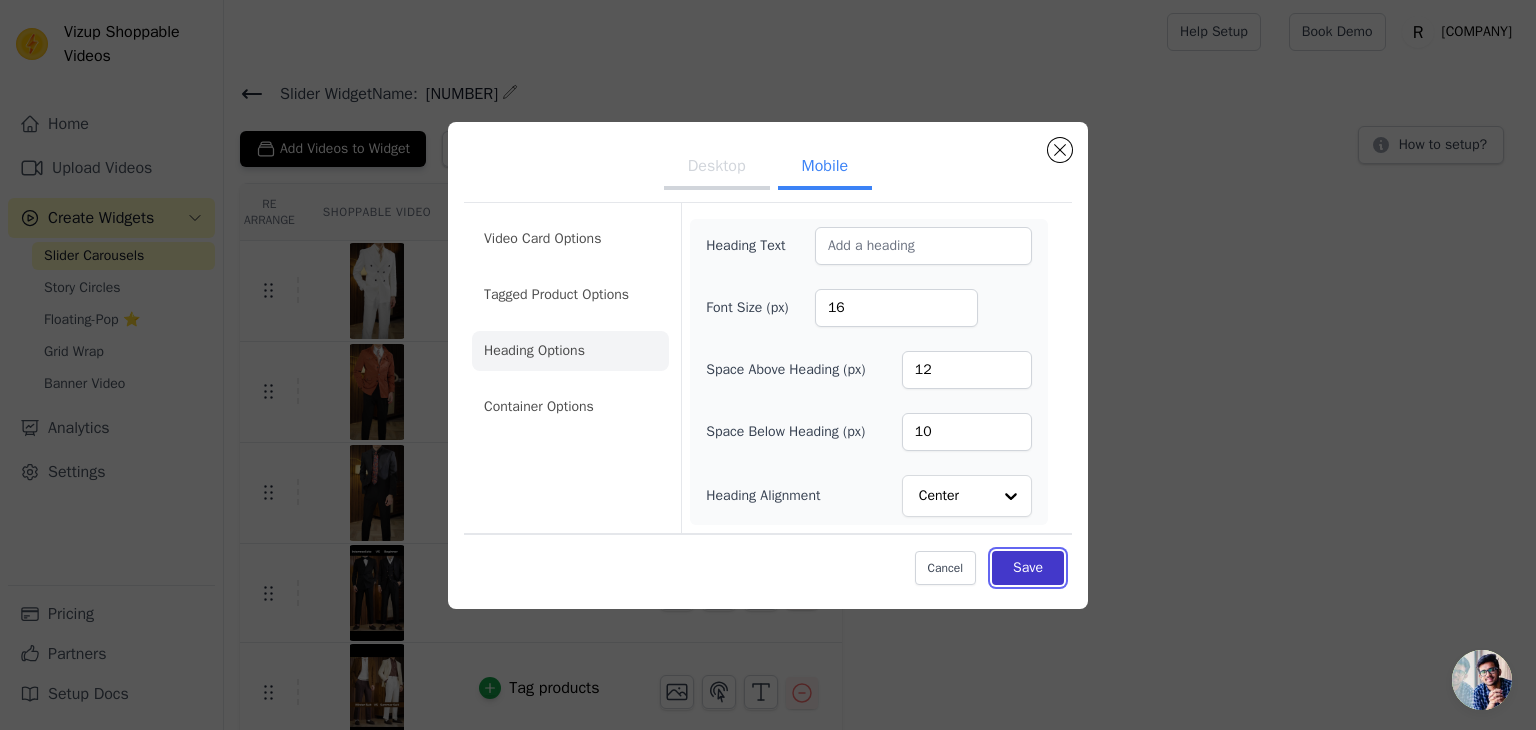 click on "Save" at bounding box center (1028, 568) 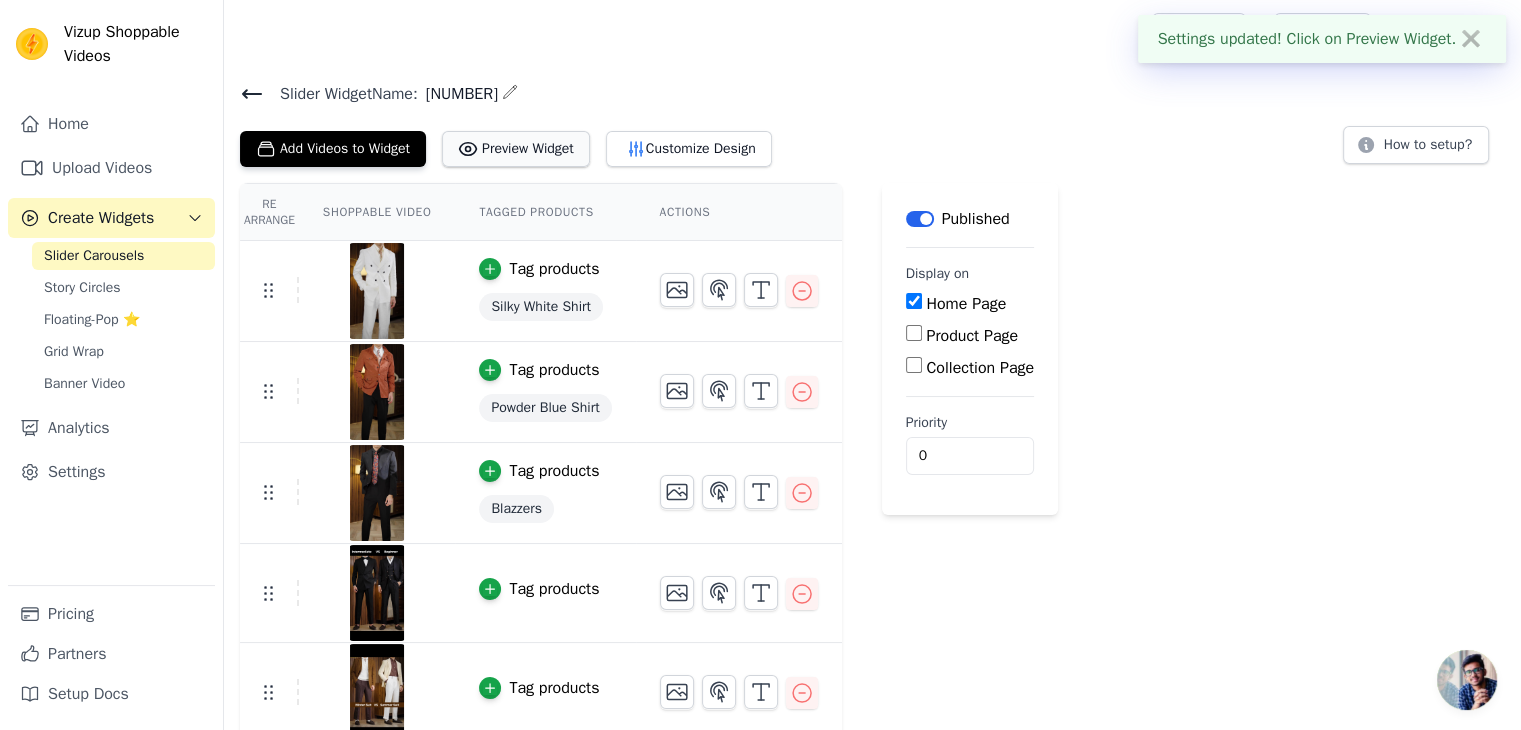 click on "Preview Widget" at bounding box center [516, 149] 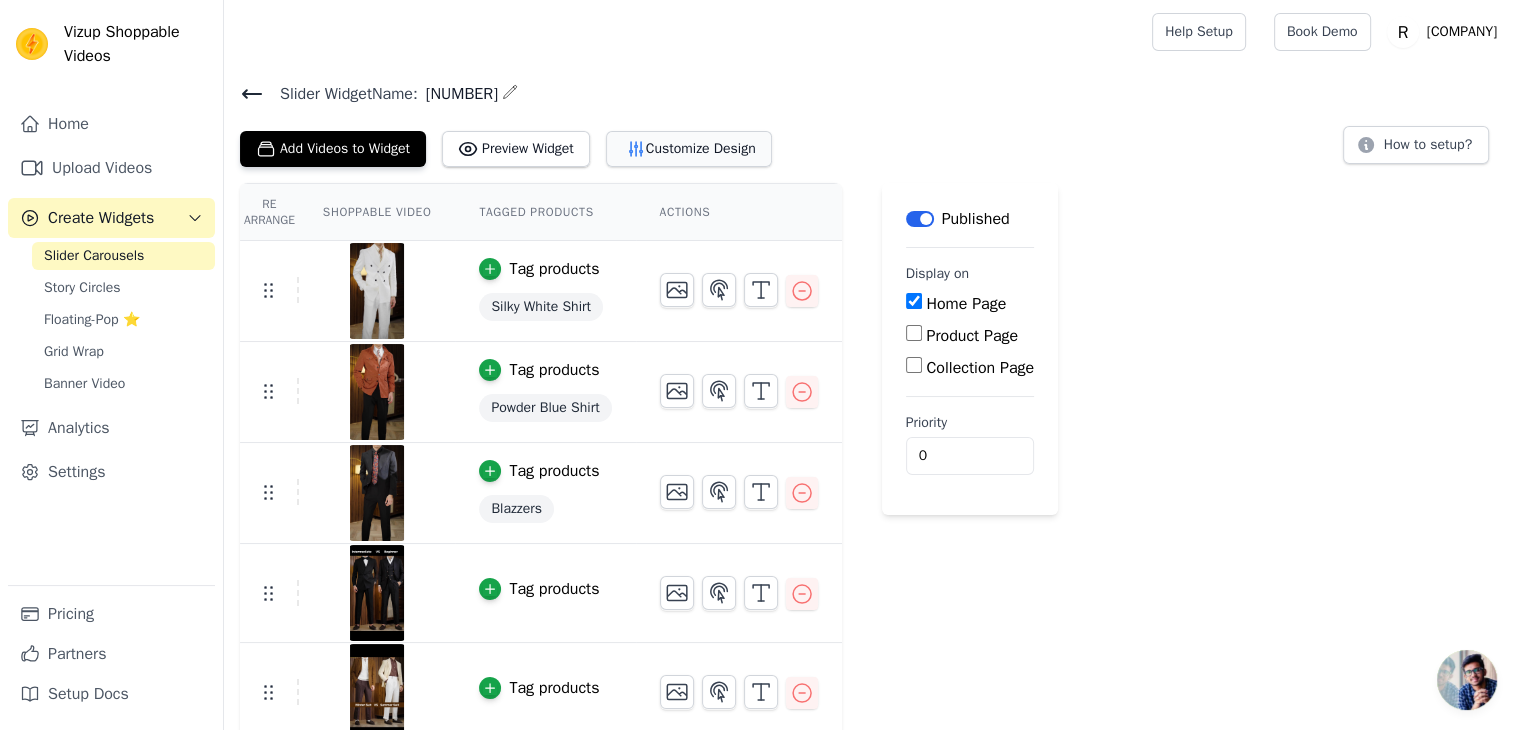 click on "Customize Design" at bounding box center [689, 149] 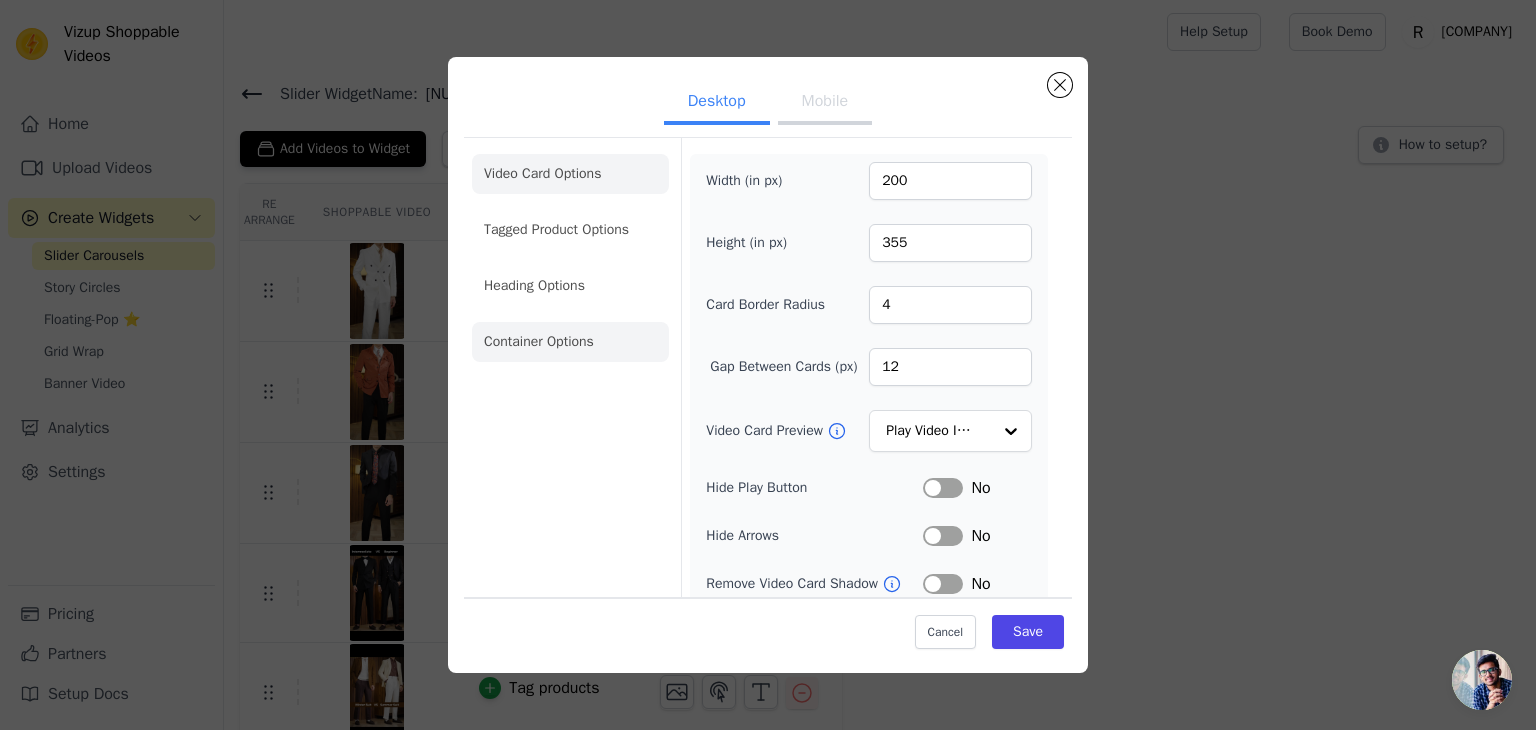 click on "Container Options" 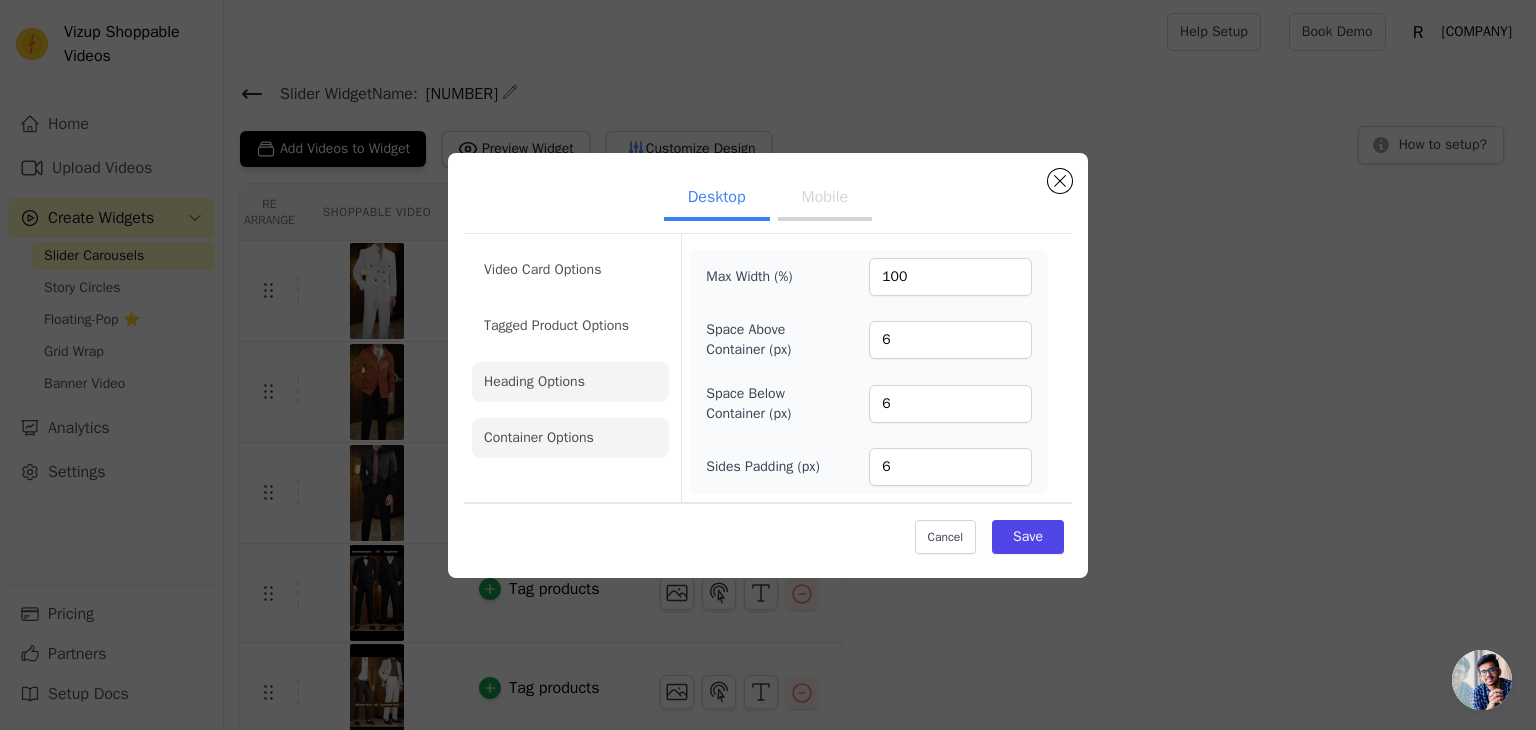 click on "Heading Options" 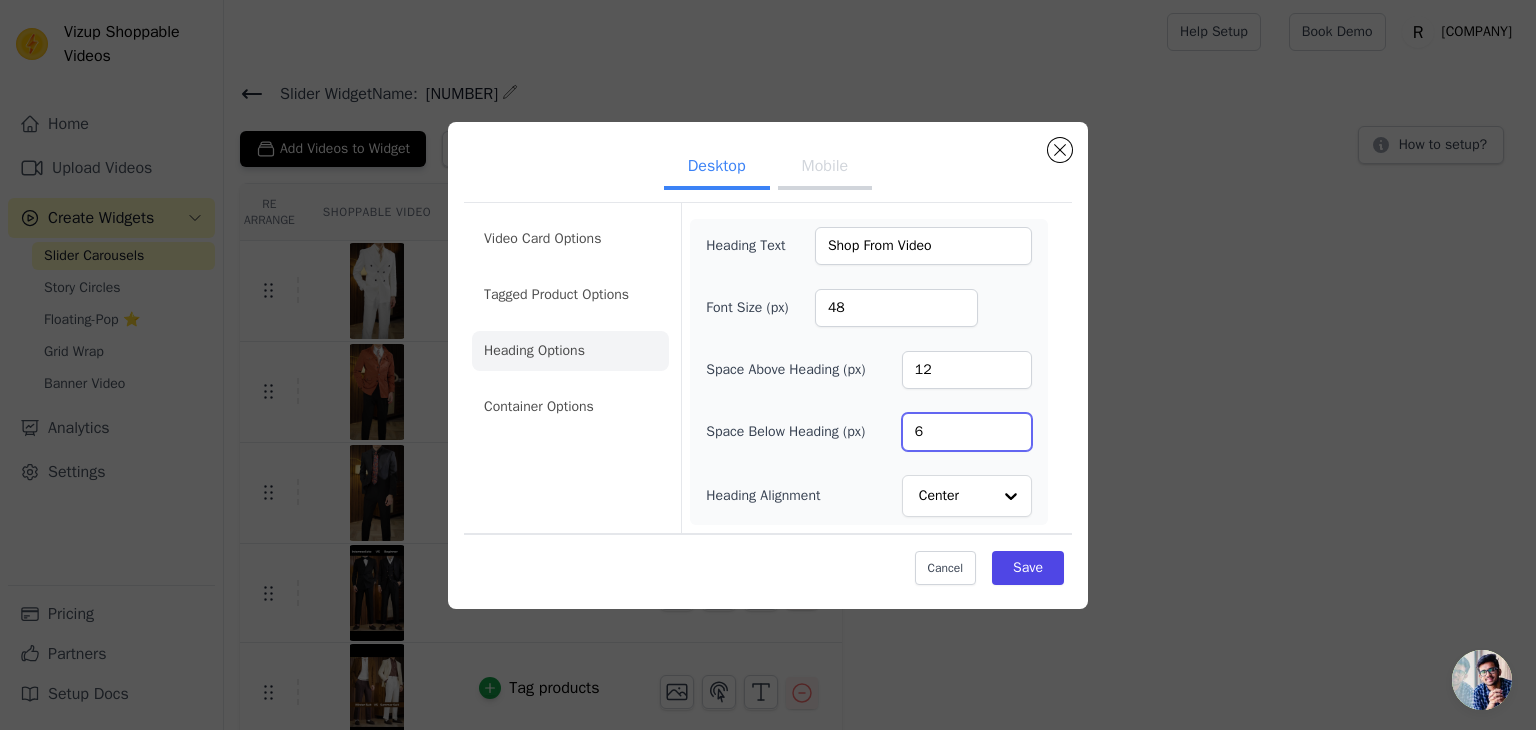 drag, startPoint x: 927, startPoint y: 428, endPoint x: 888, endPoint y: 428, distance: 39 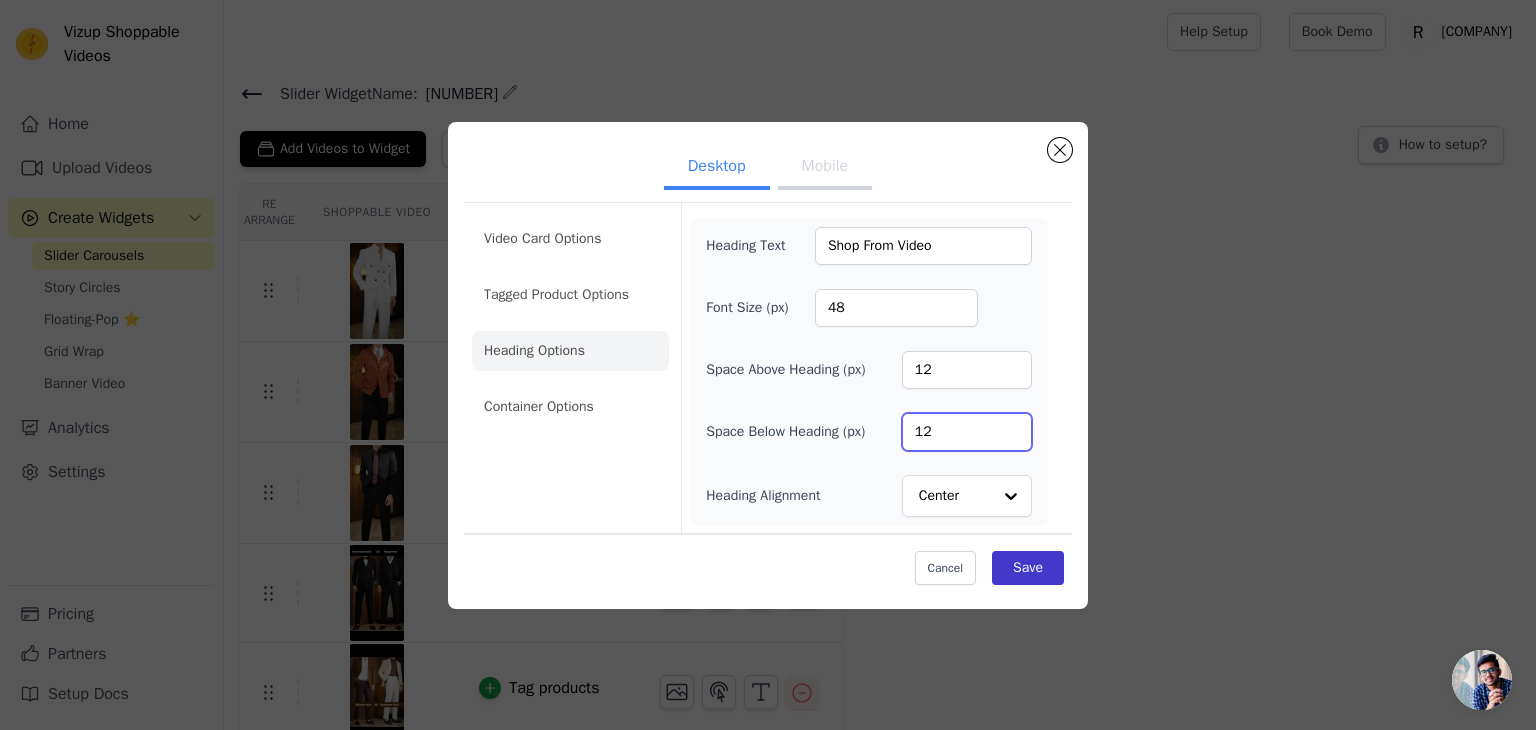 type on "12" 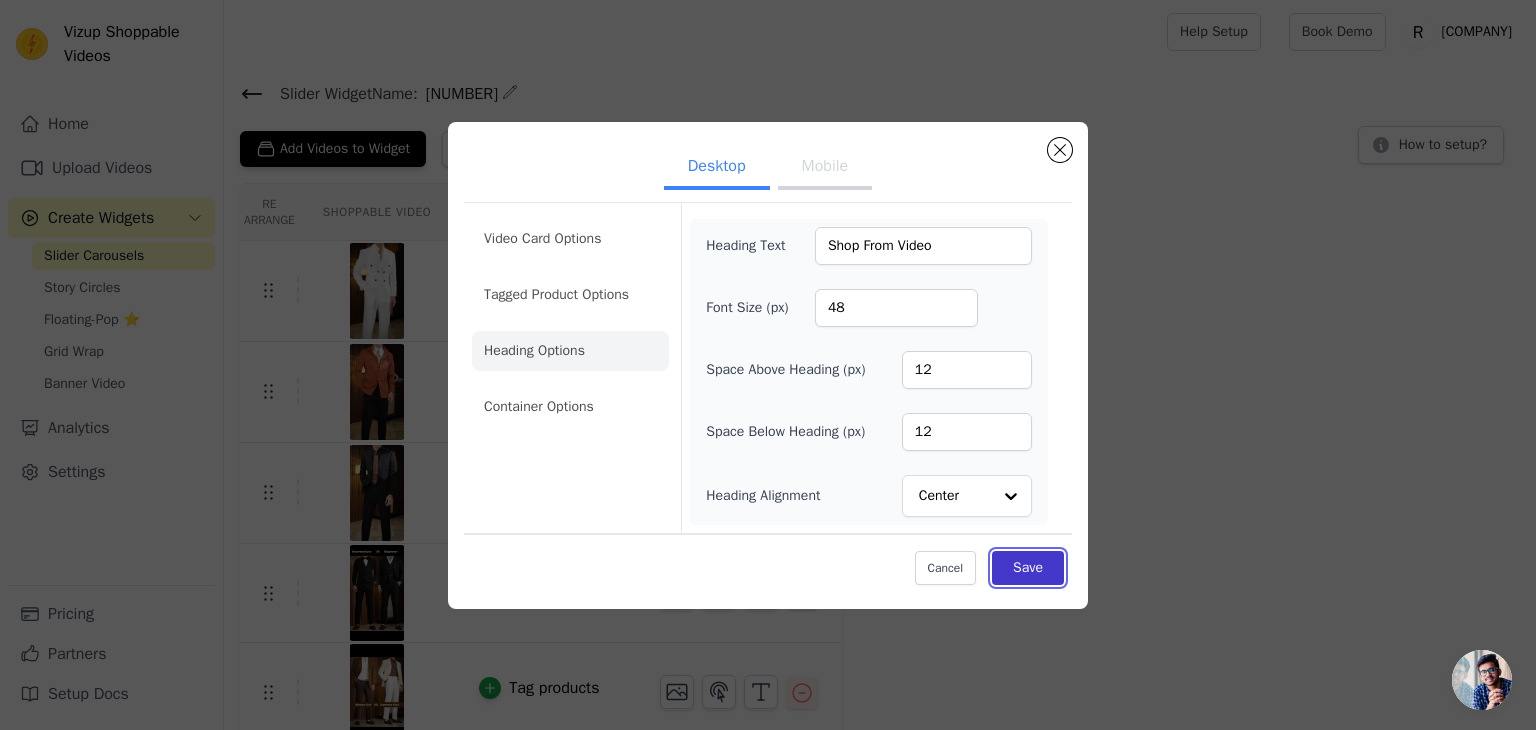 click on "Save" at bounding box center [1028, 568] 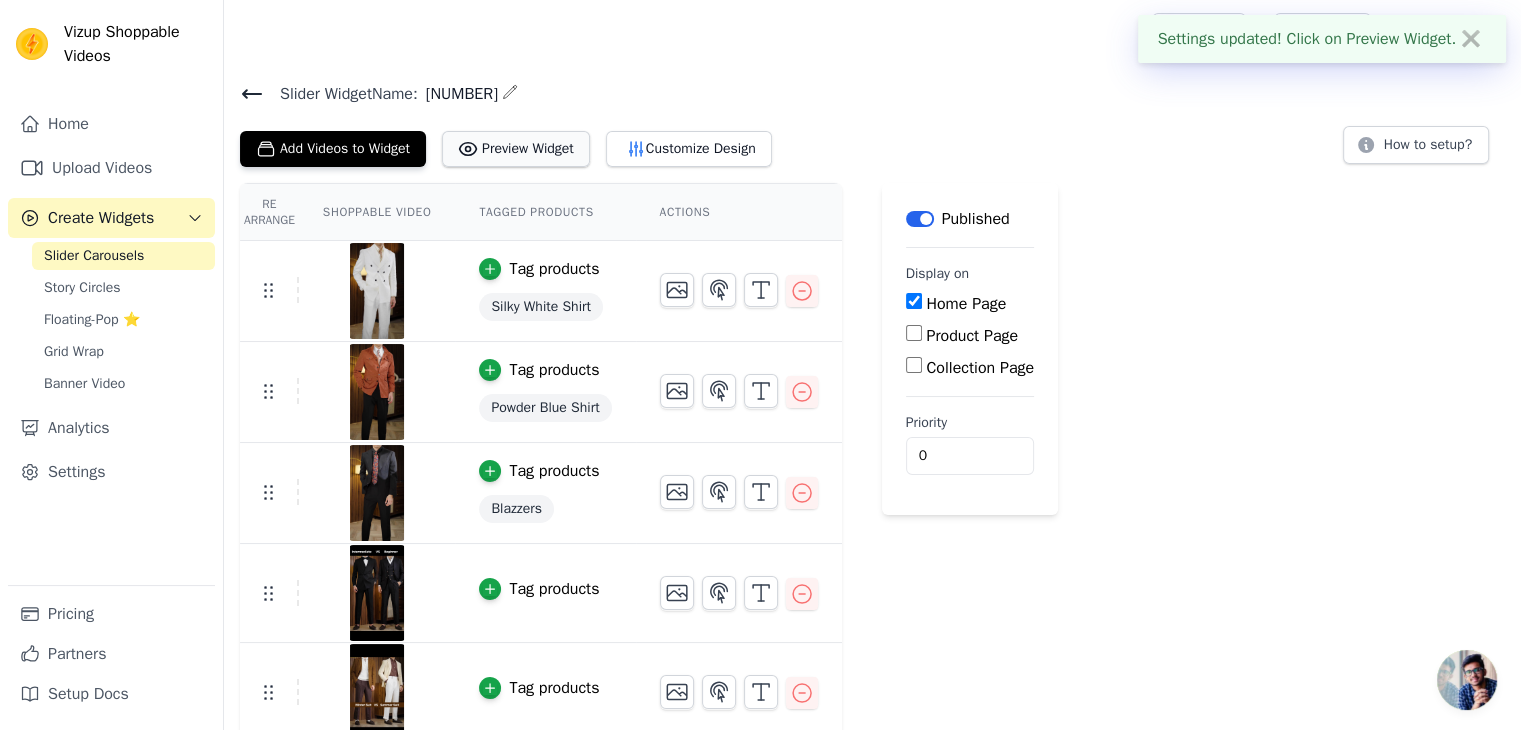 click on "Preview Widget" at bounding box center (516, 149) 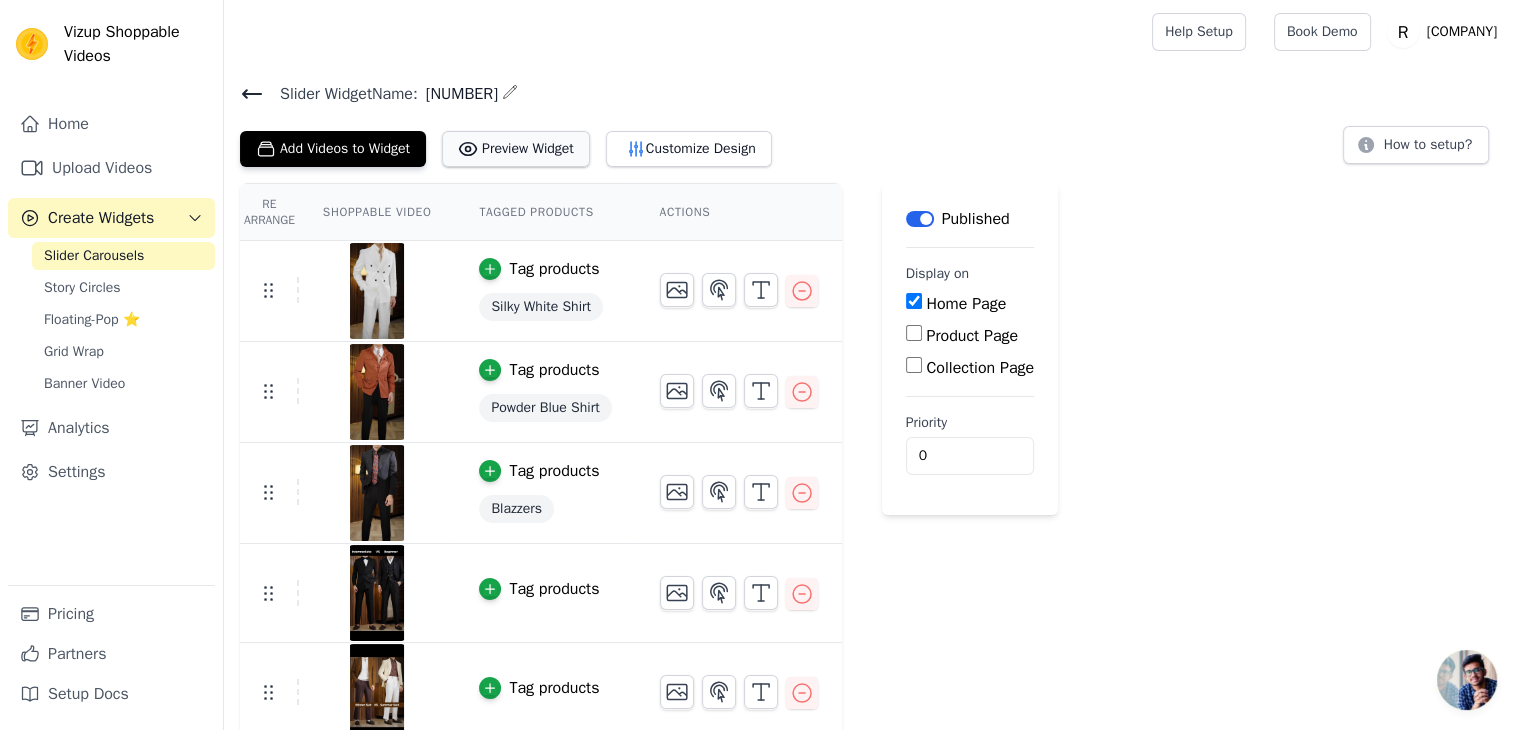 click 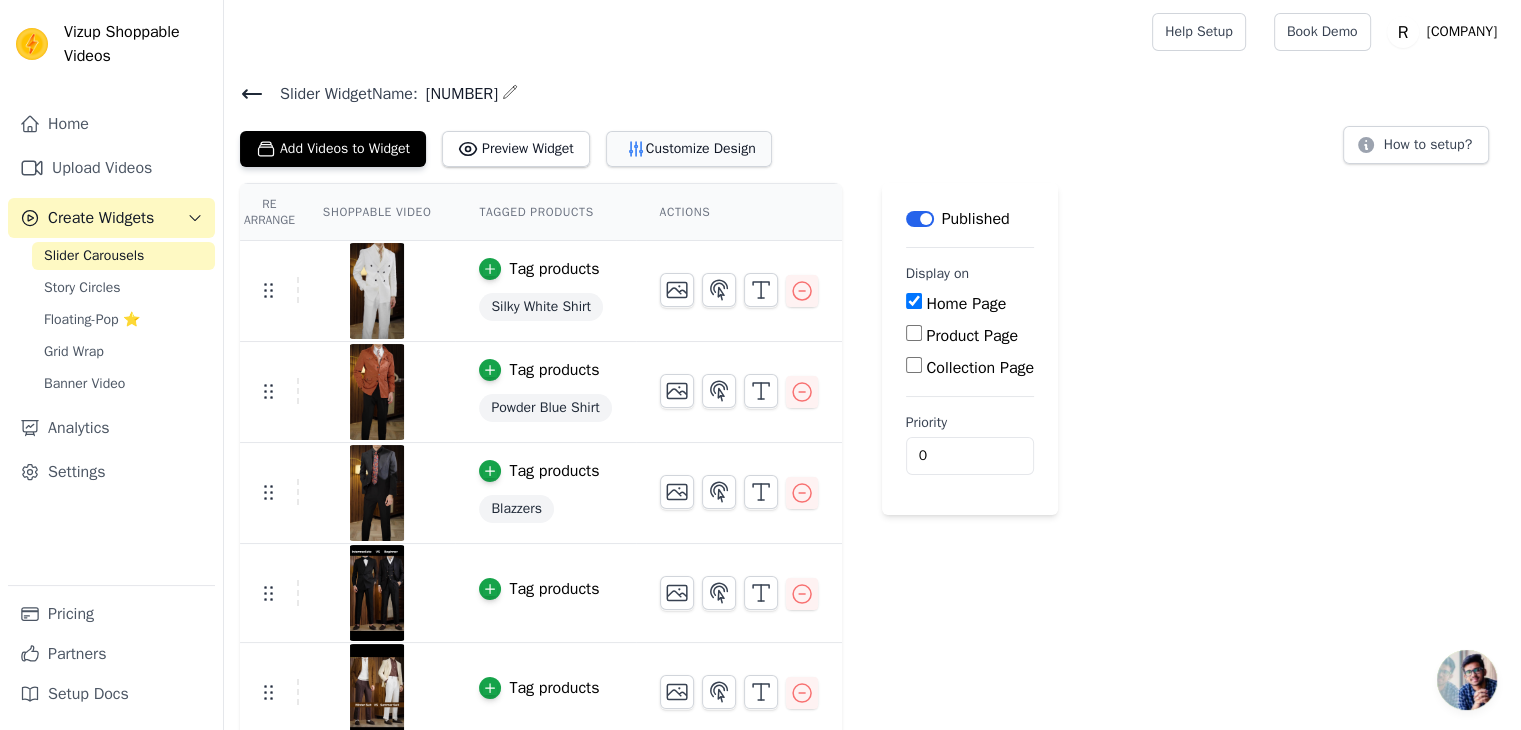 click on "Customize Design" at bounding box center (689, 149) 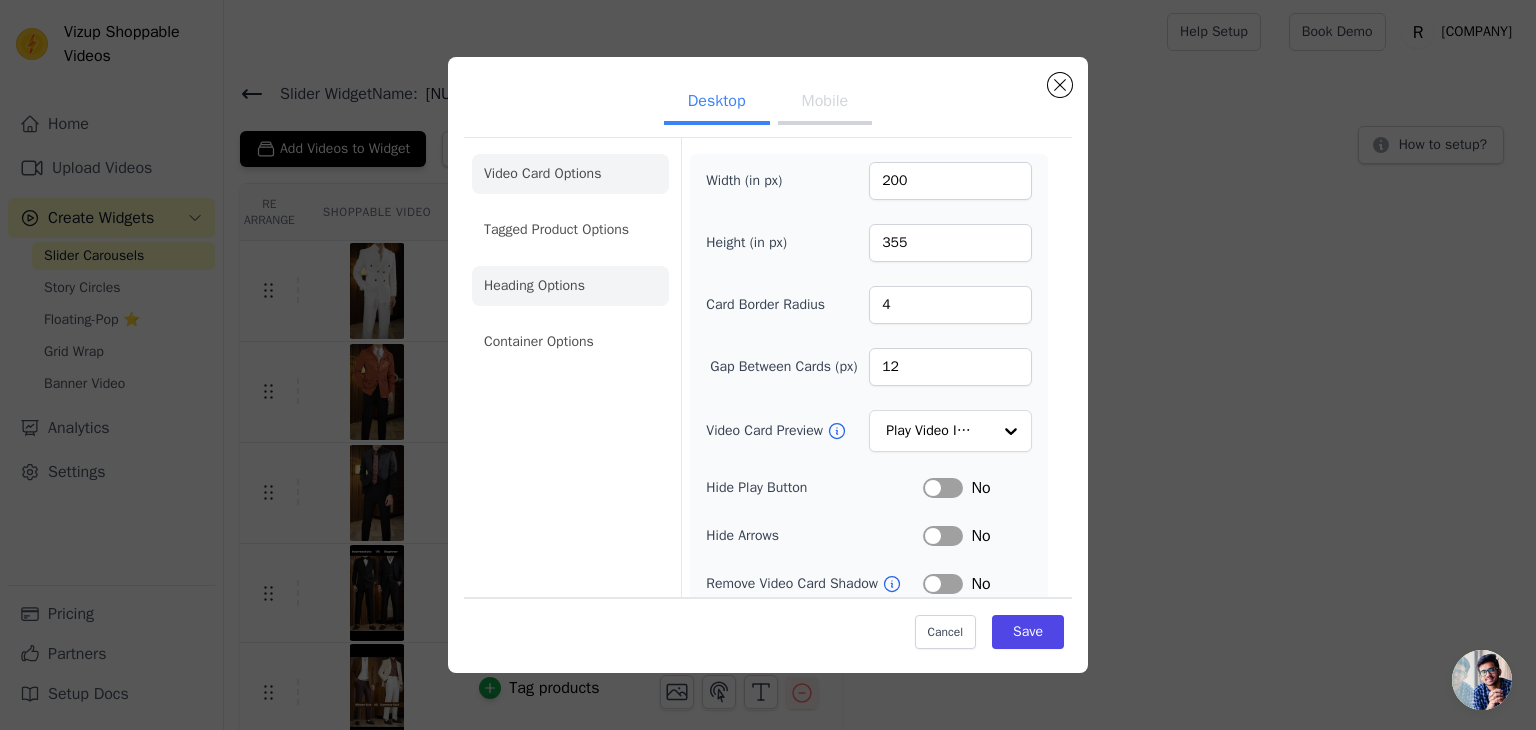 click on "Heading Options" 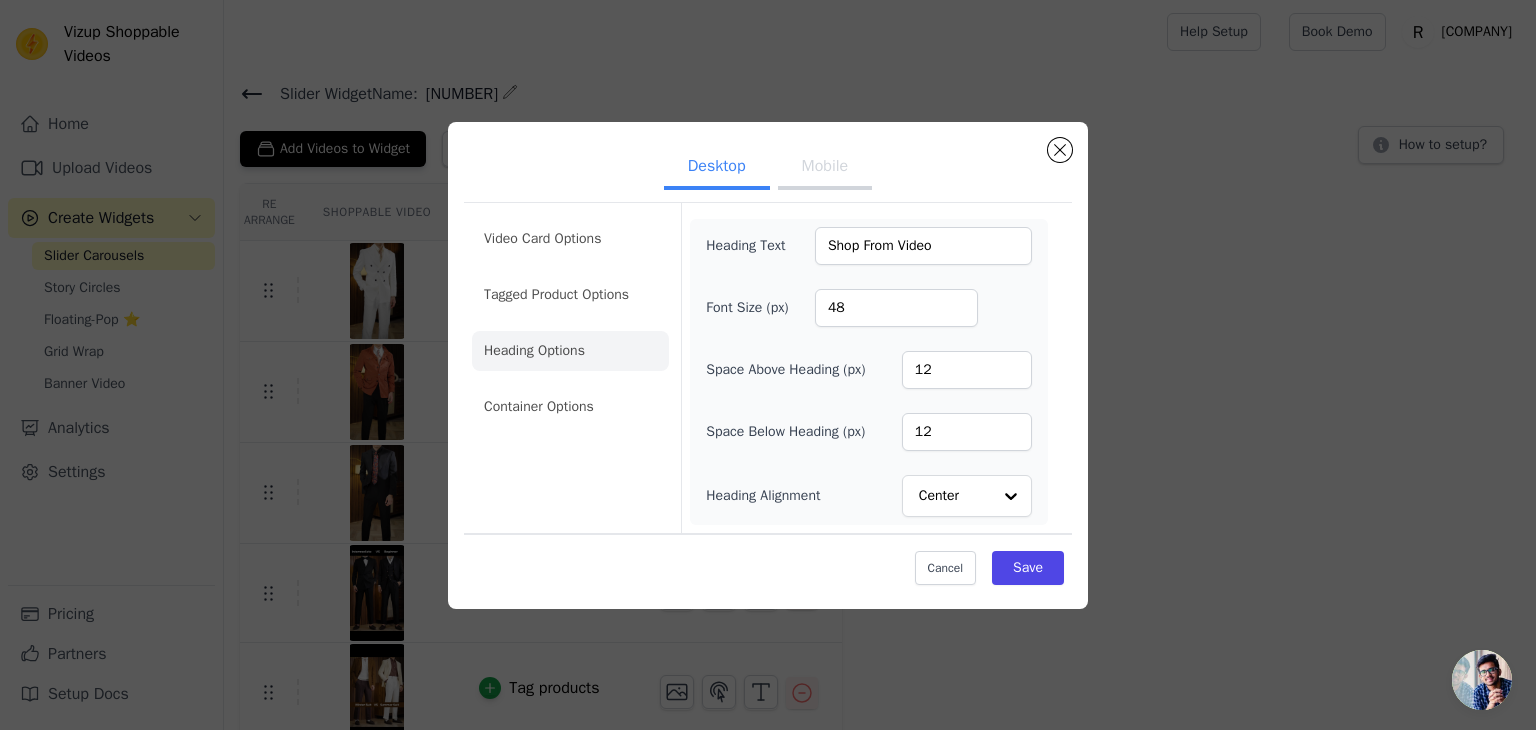 click on "Mobile" at bounding box center (825, 168) 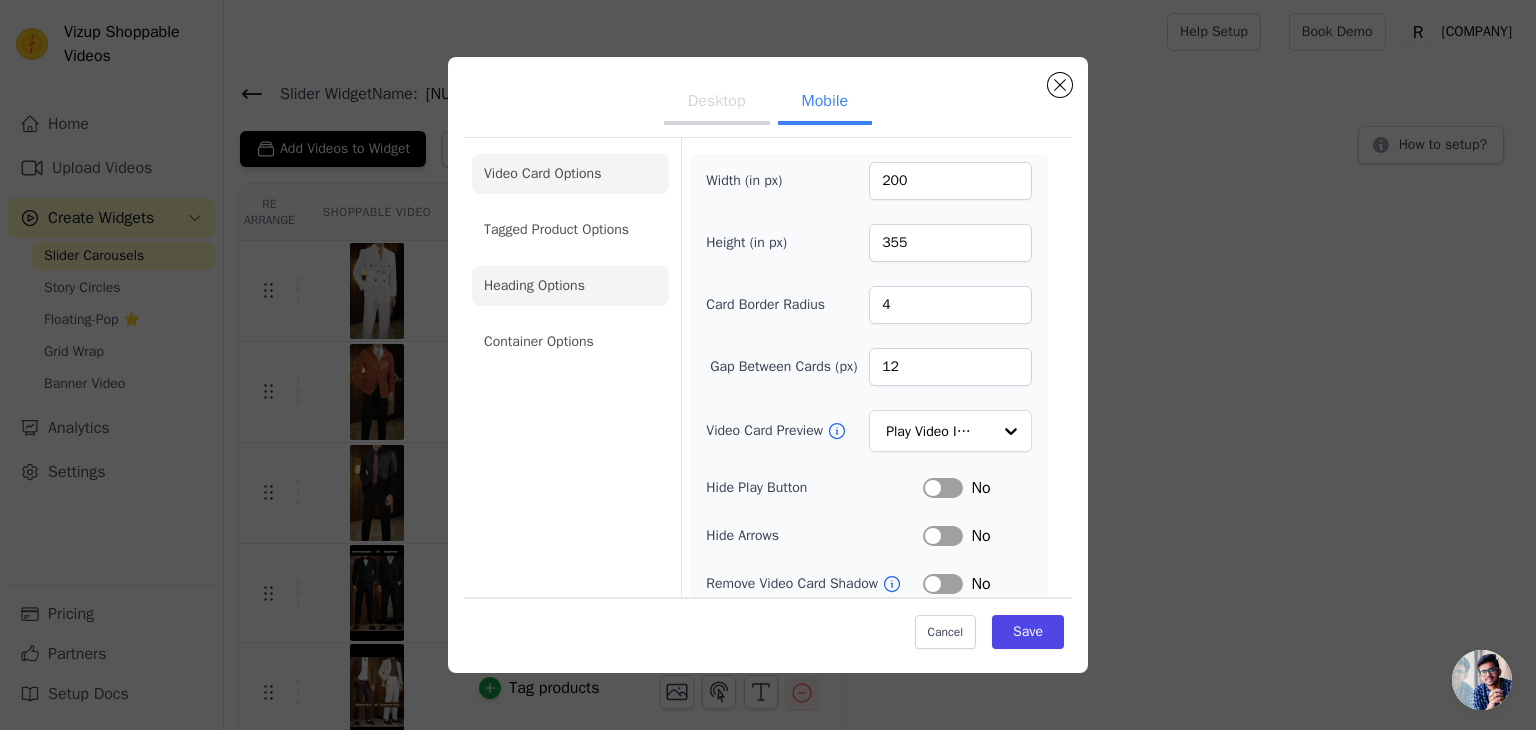 click on "Heading Options" 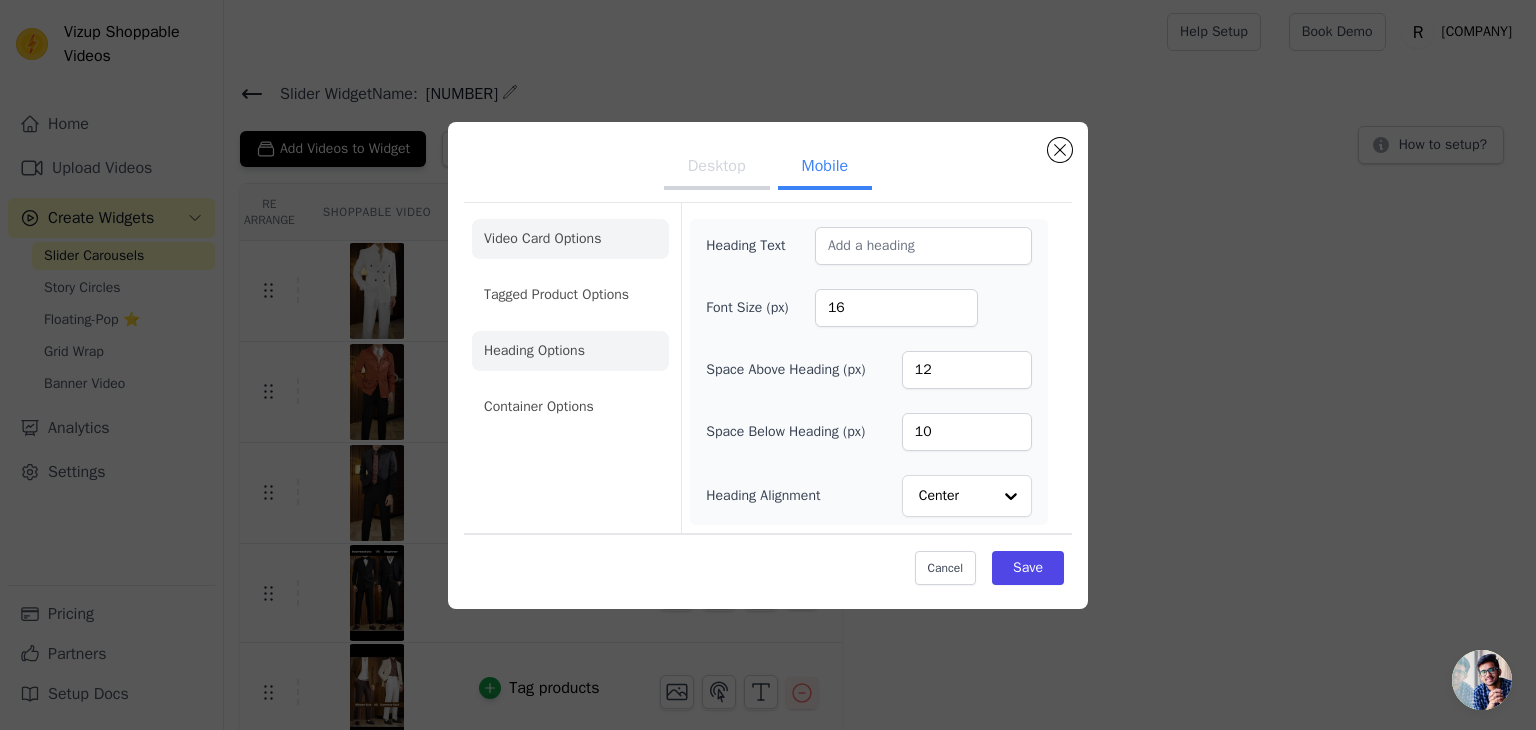 click on "Video Card Options" 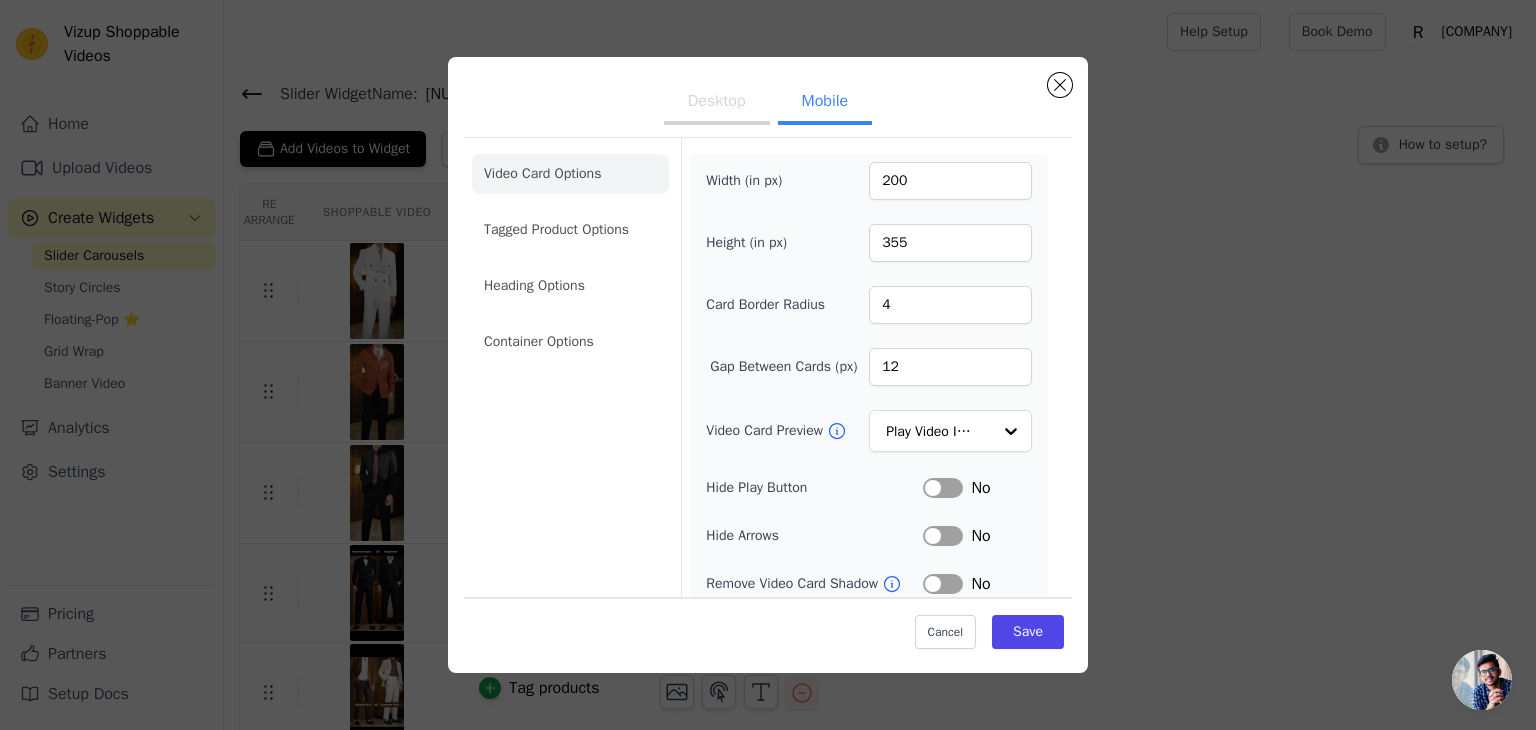 click on "Desktop" at bounding box center [717, 103] 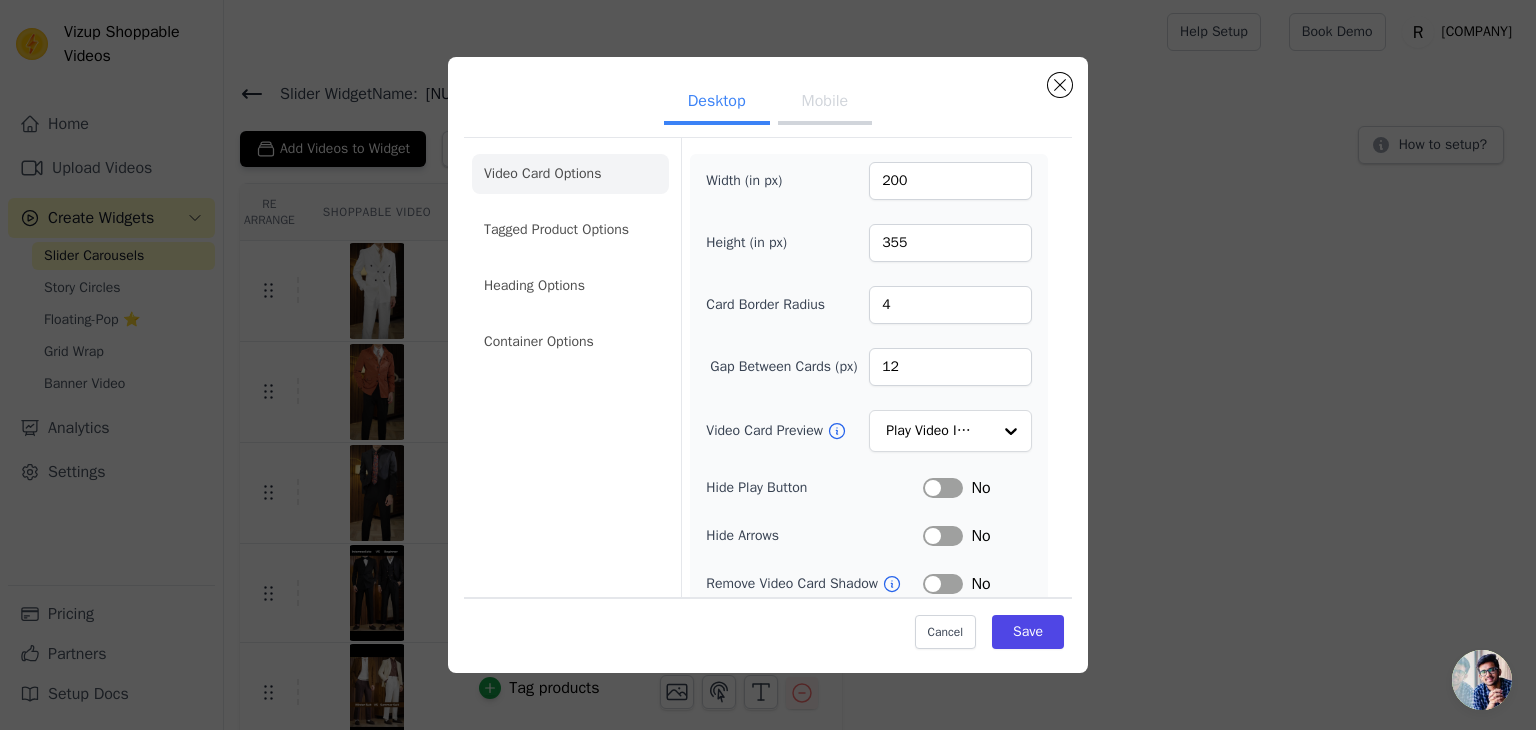 click on "Mobile" at bounding box center [825, 103] 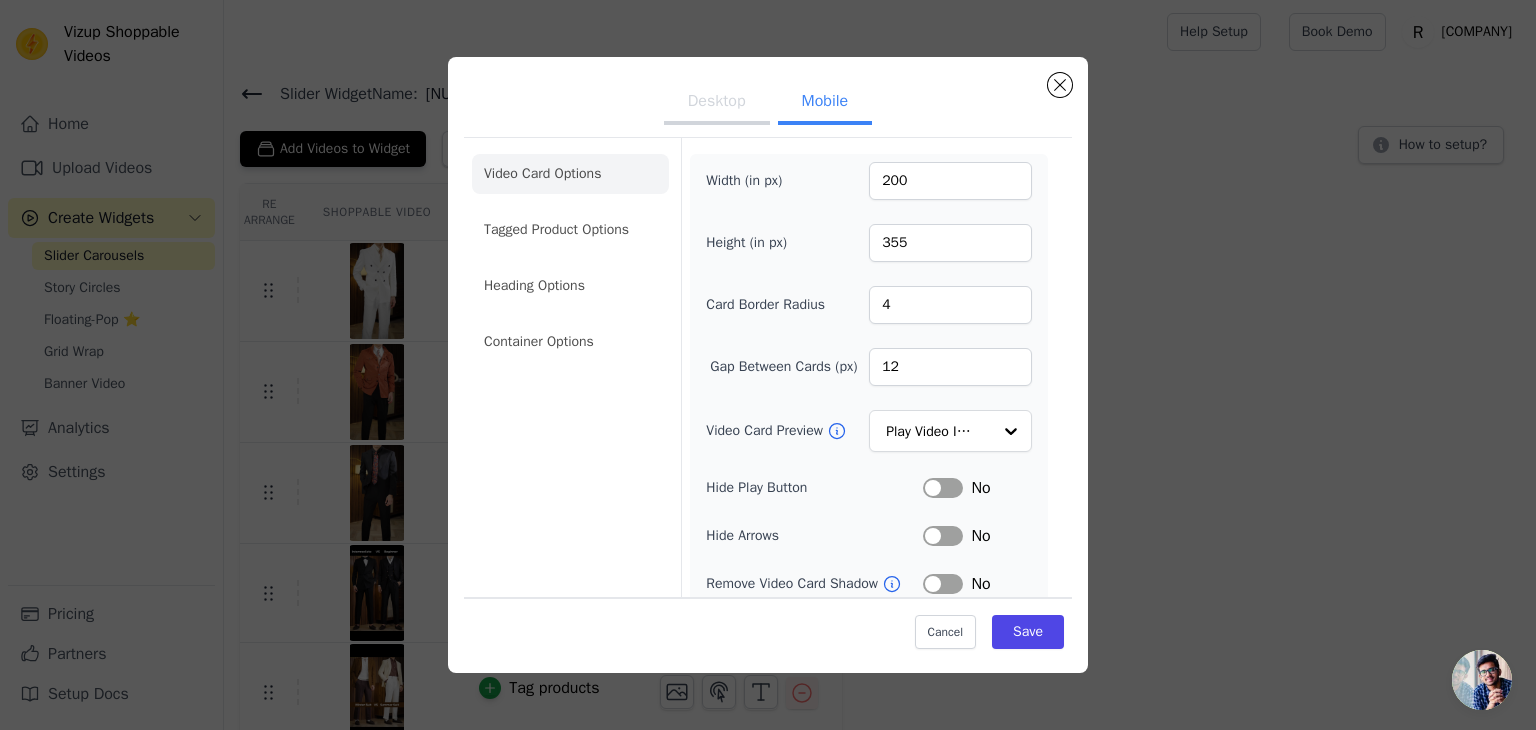 click on "Desktop" at bounding box center [717, 103] 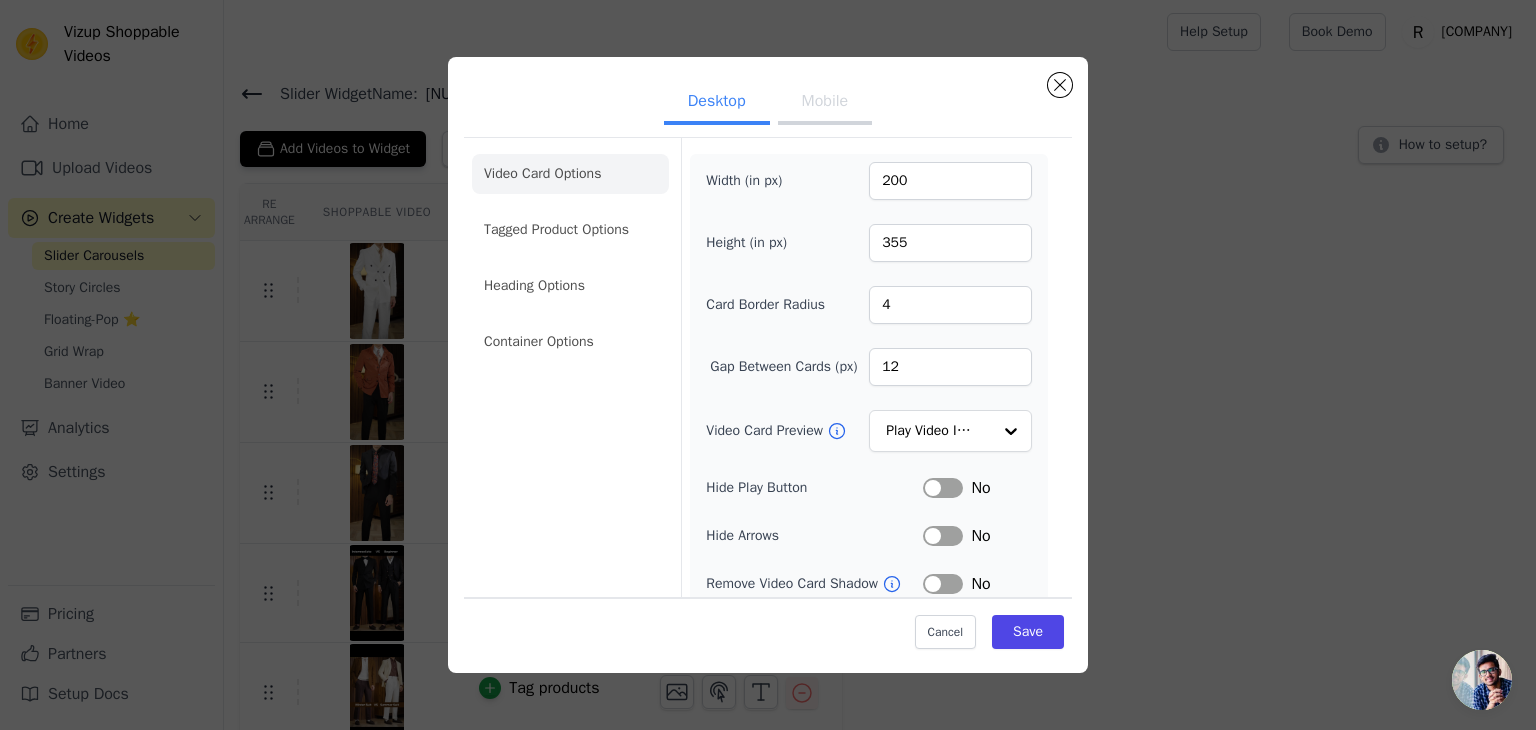 click on "Mobile" at bounding box center (825, 103) 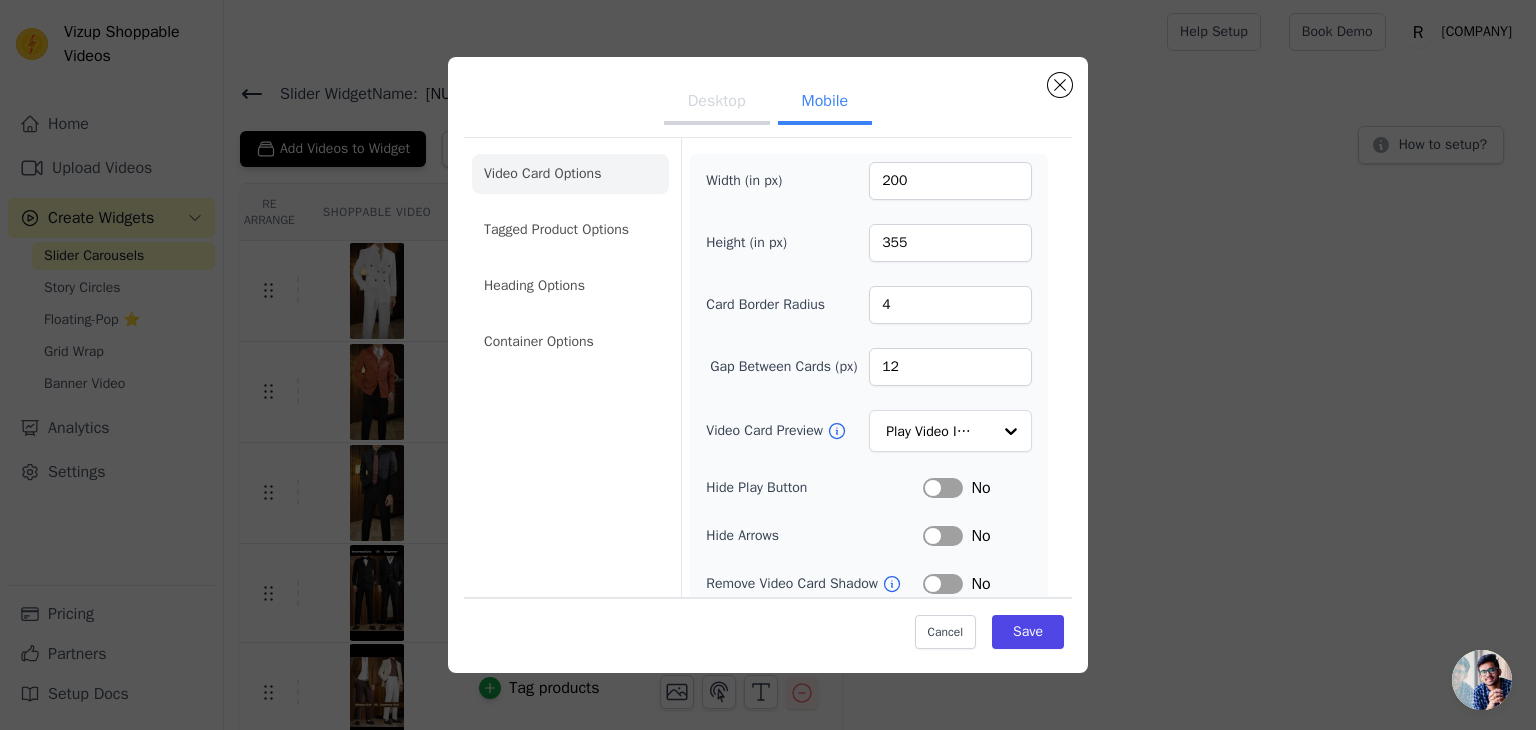 click on "Desktop" at bounding box center (717, 103) 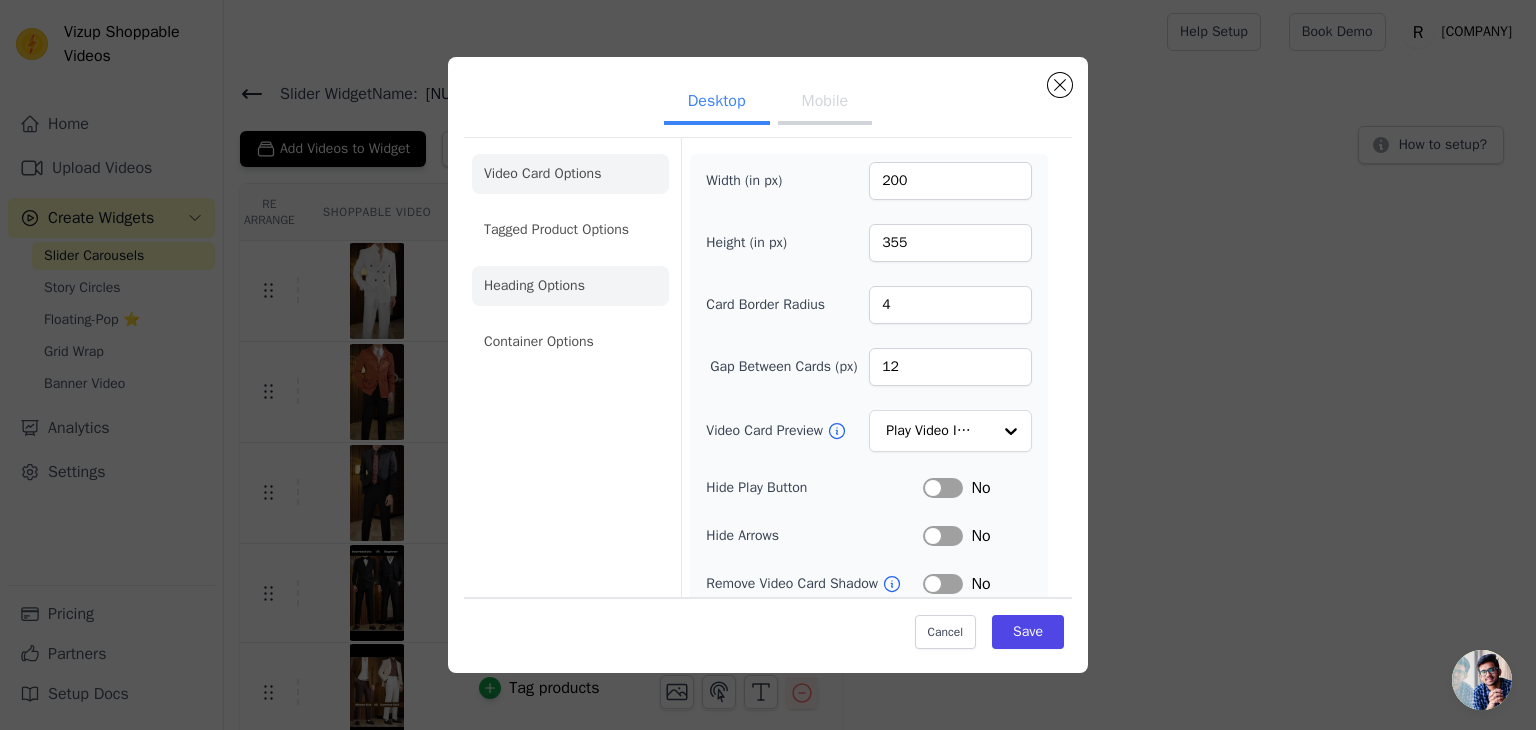 click on "Heading Options" 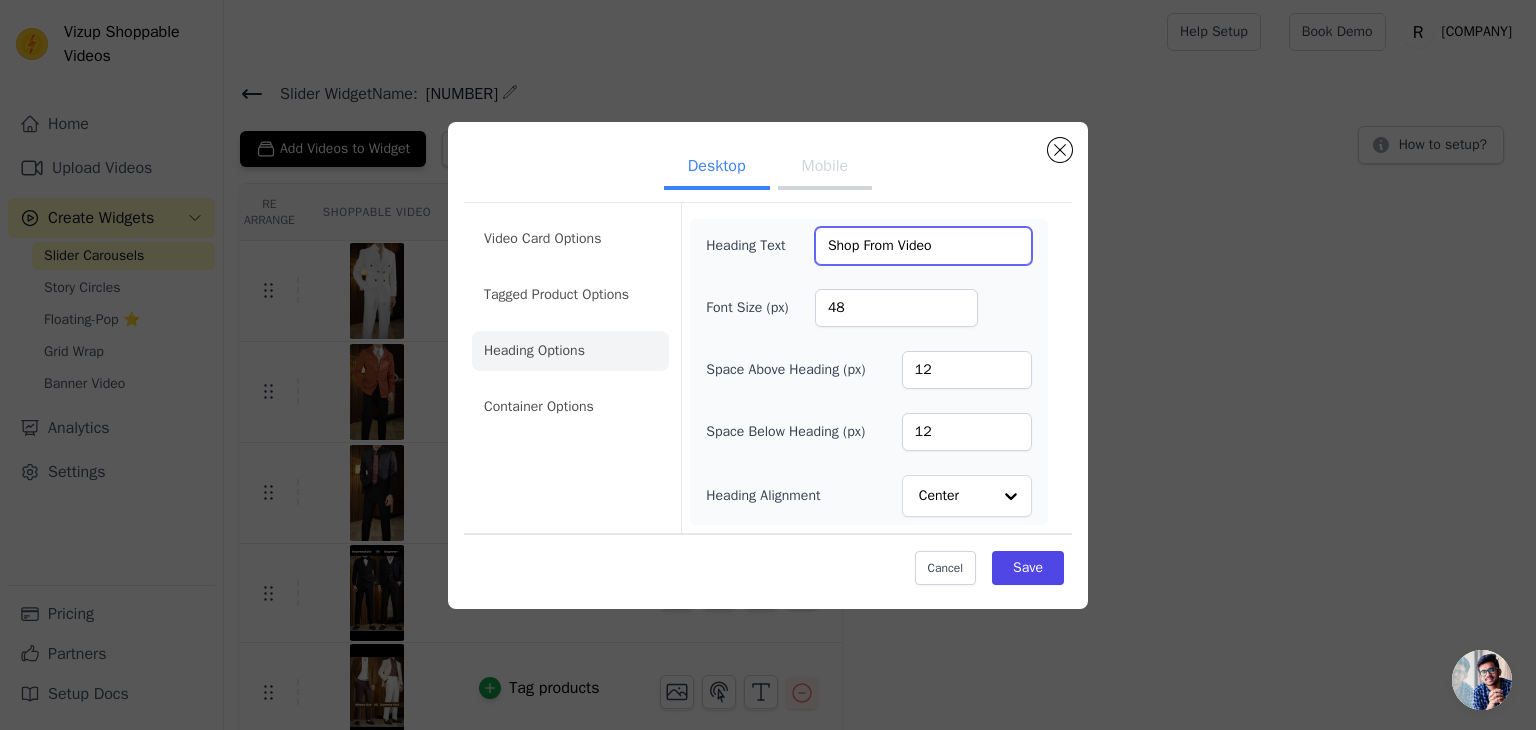 drag, startPoint x: 951, startPoint y: 250, endPoint x: 787, endPoint y: 218, distance: 167.09279 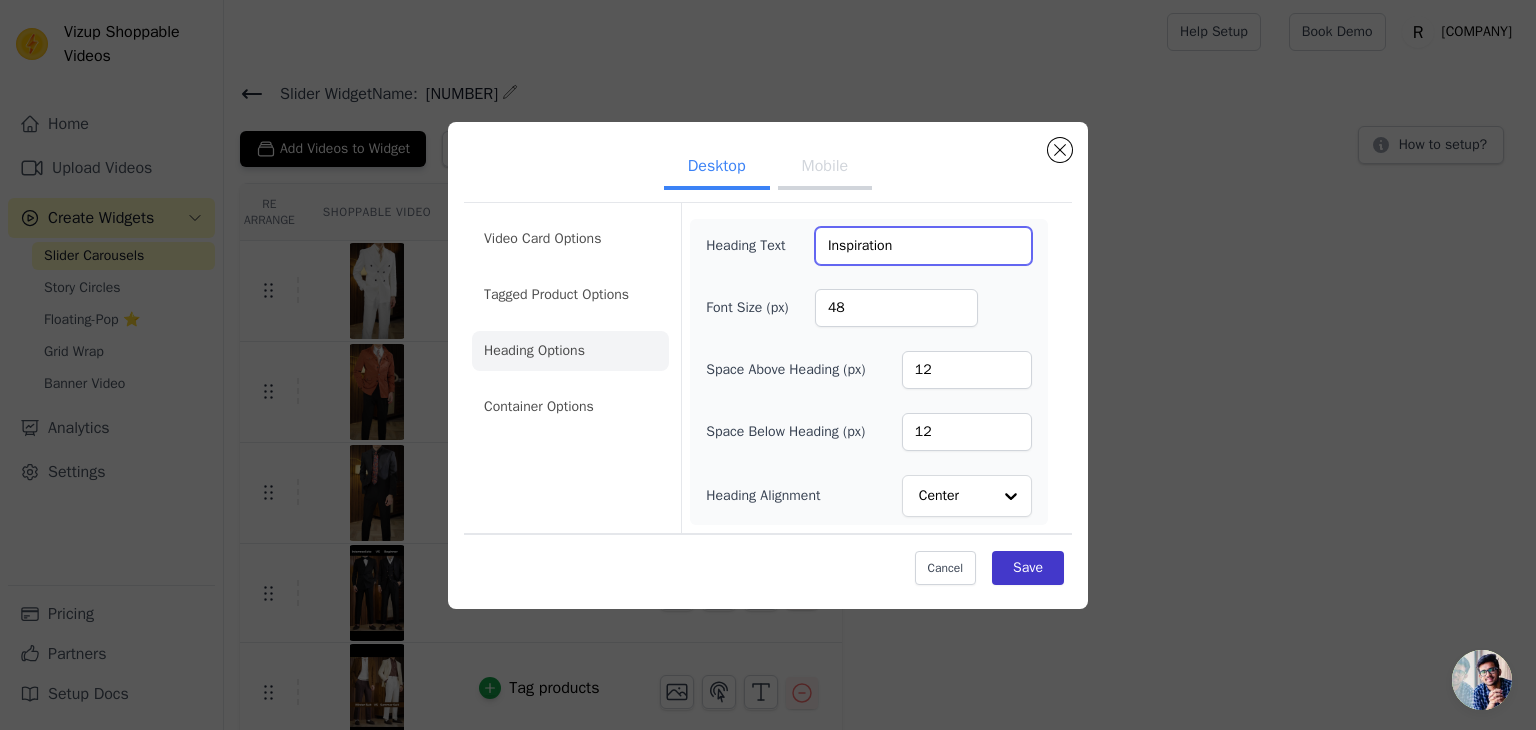 type on "Inspiration" 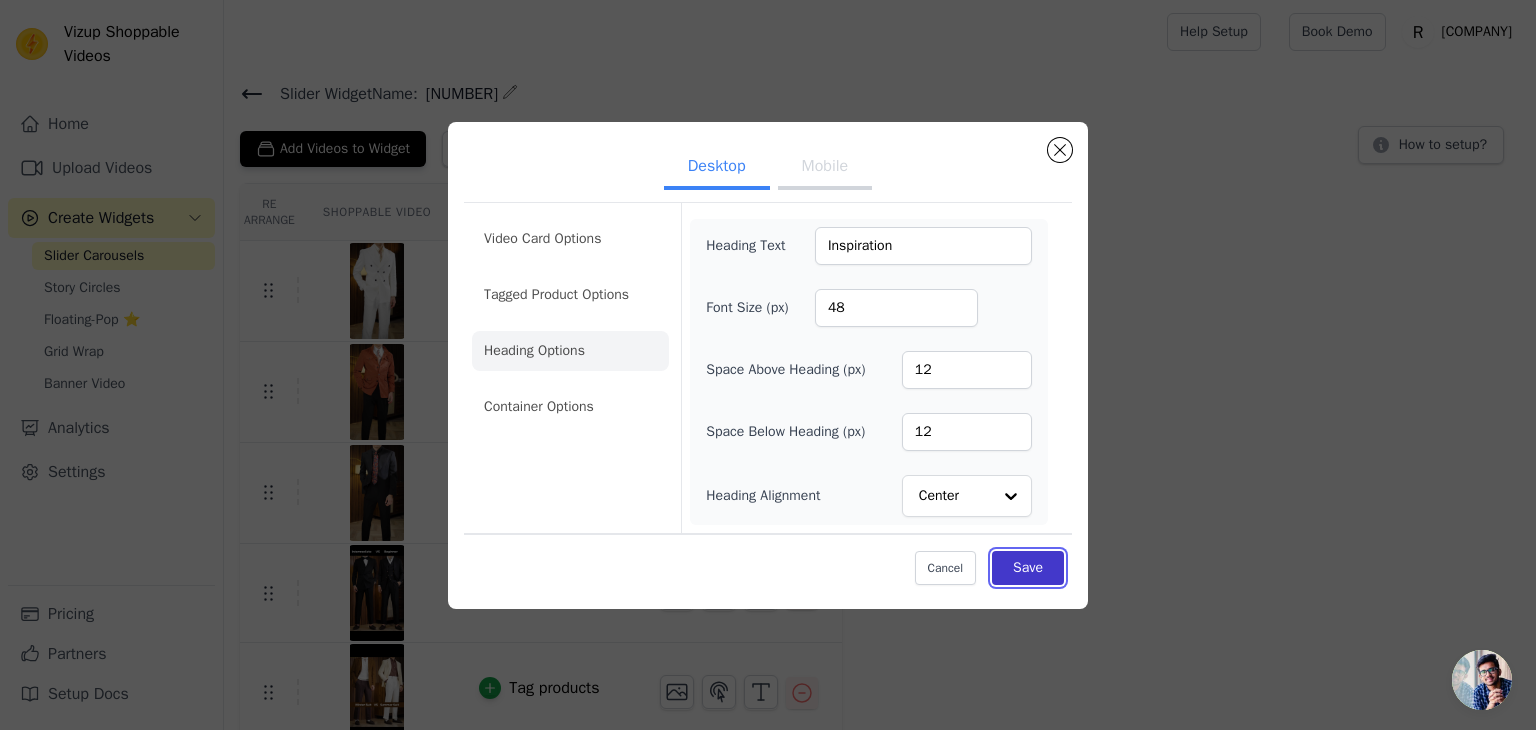 click on "Save" at bounding box center [1028, 568] 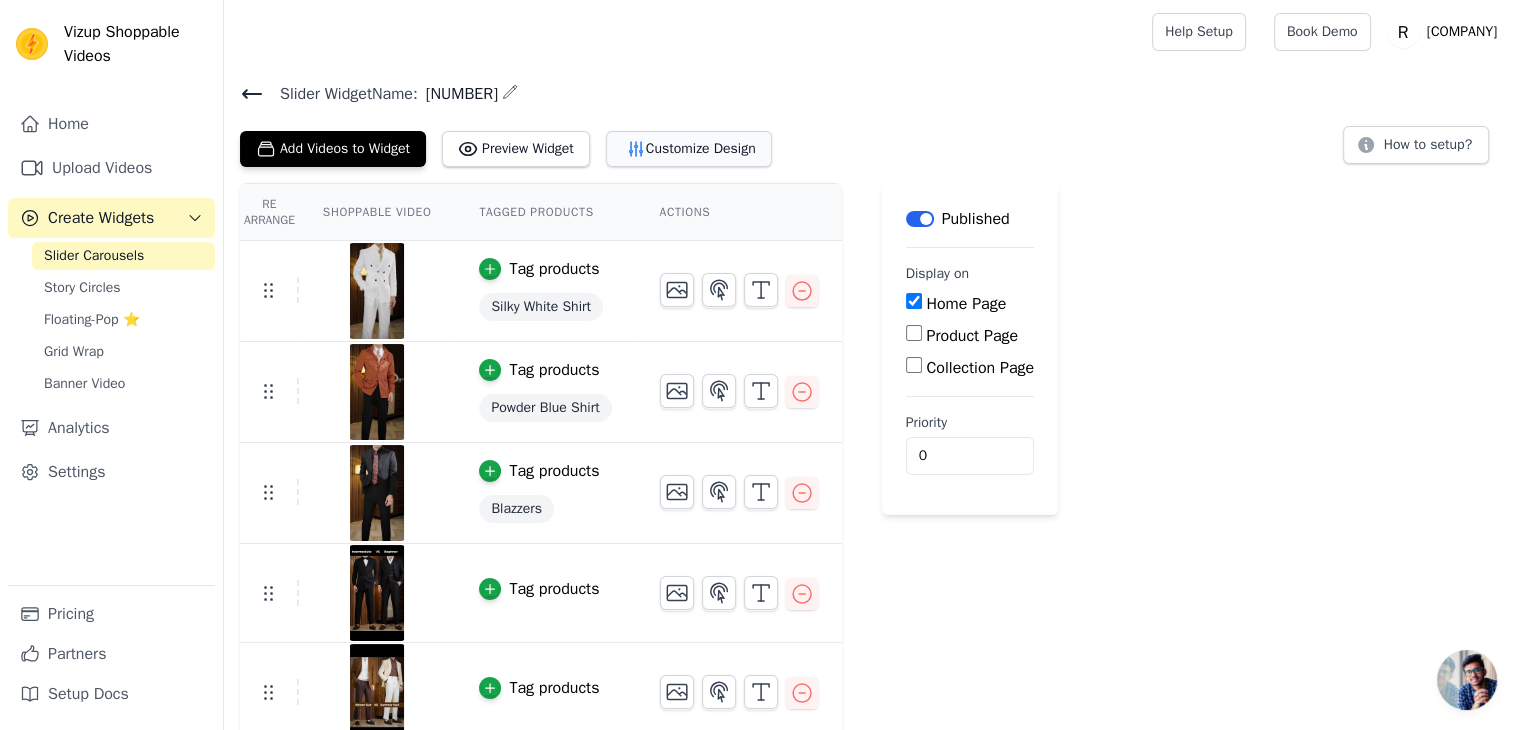 click on "Customize Design" at bounding box center [689, 149] 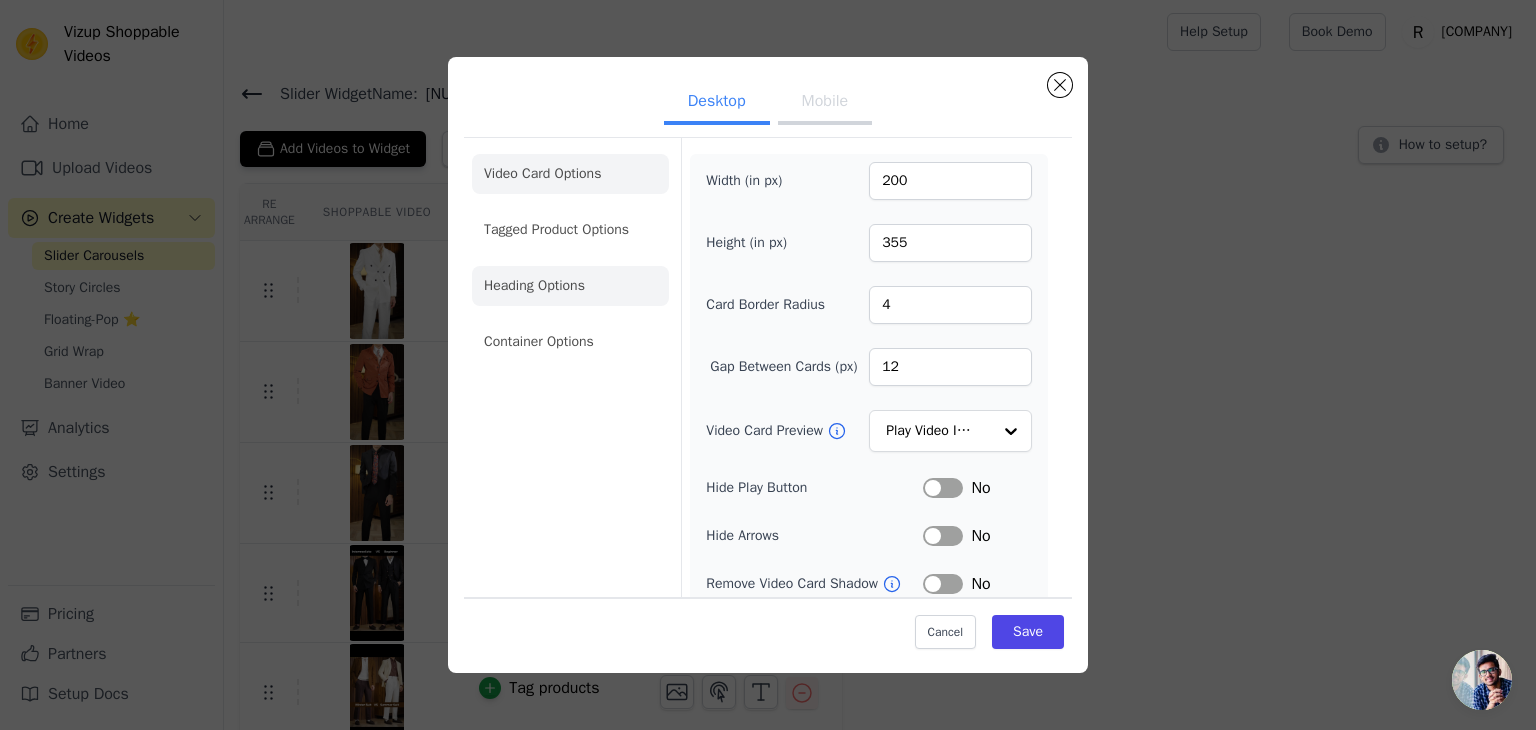 click on "Heading Options" 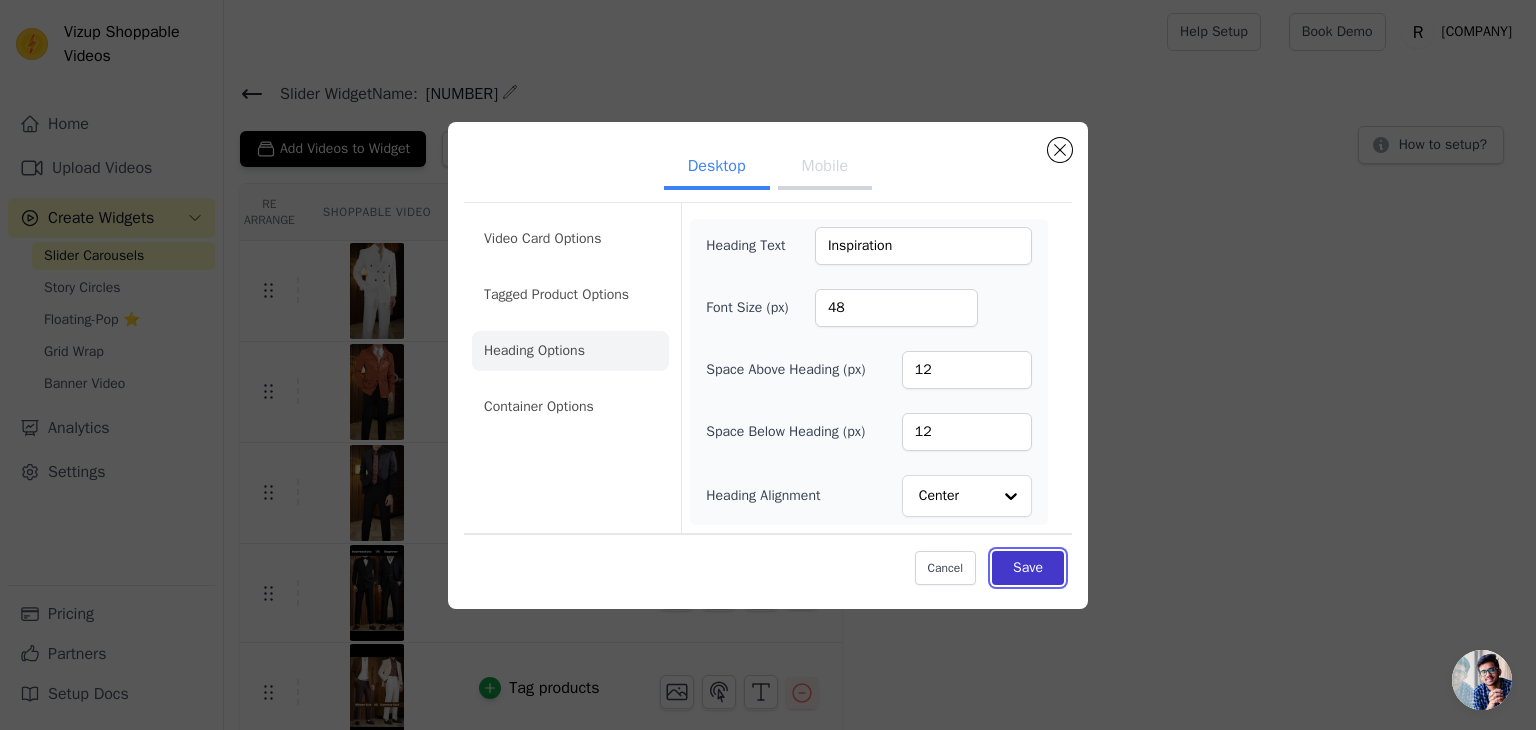 click on "Save" at bounding box center [1028, 568] 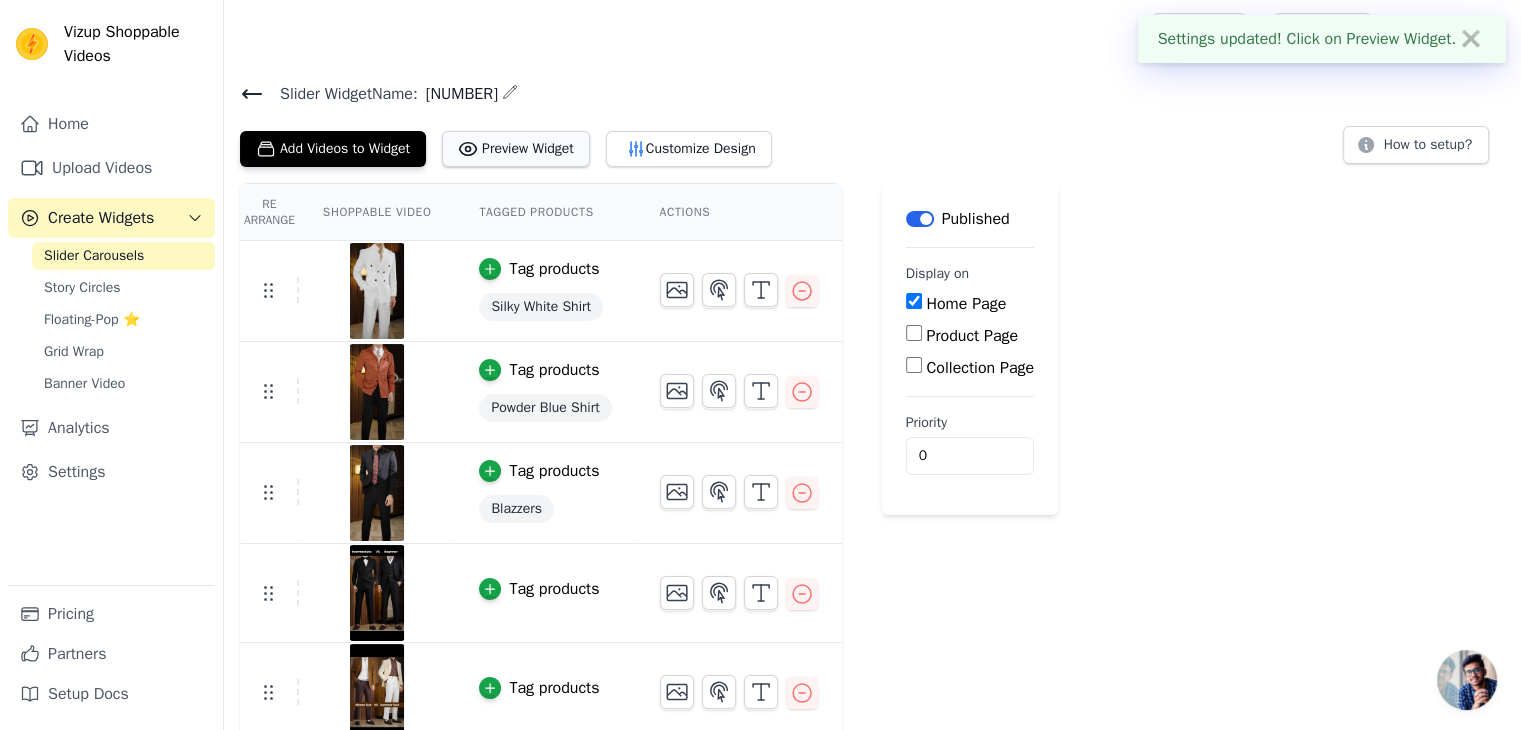 click on "Preview Widget" at bounding box center [516, 149] 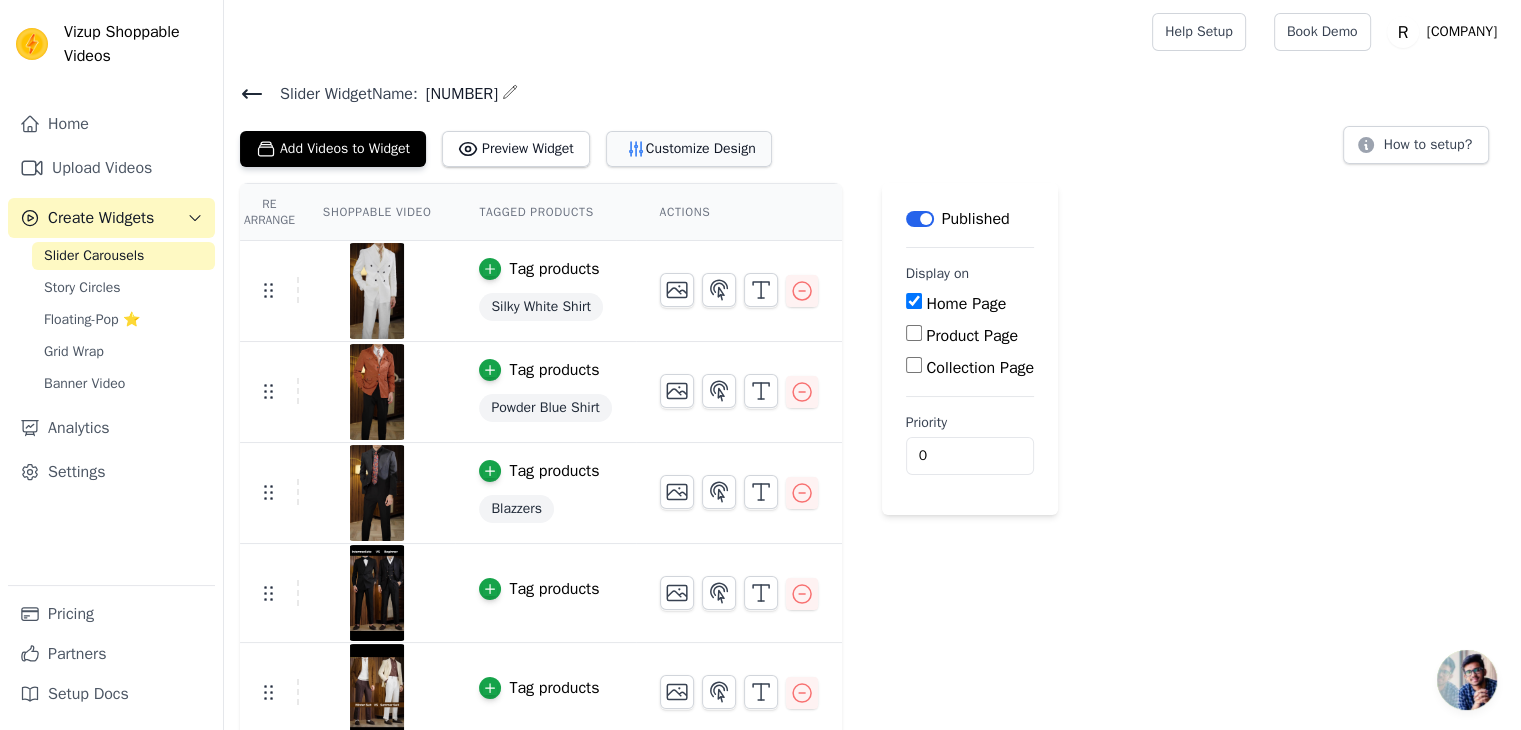 click on "Customize Design" at bounding box center (689, 149) 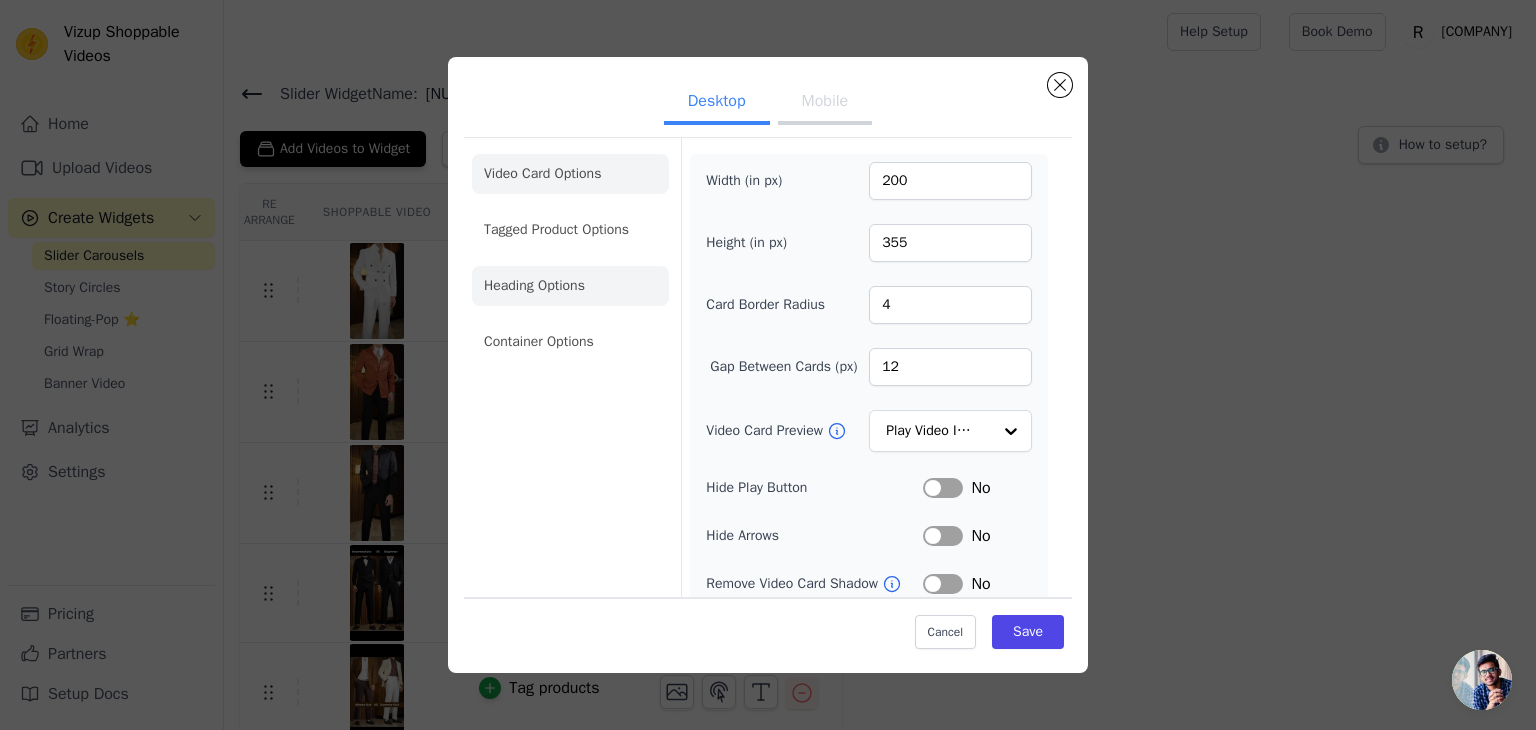 click on "Heading Options" 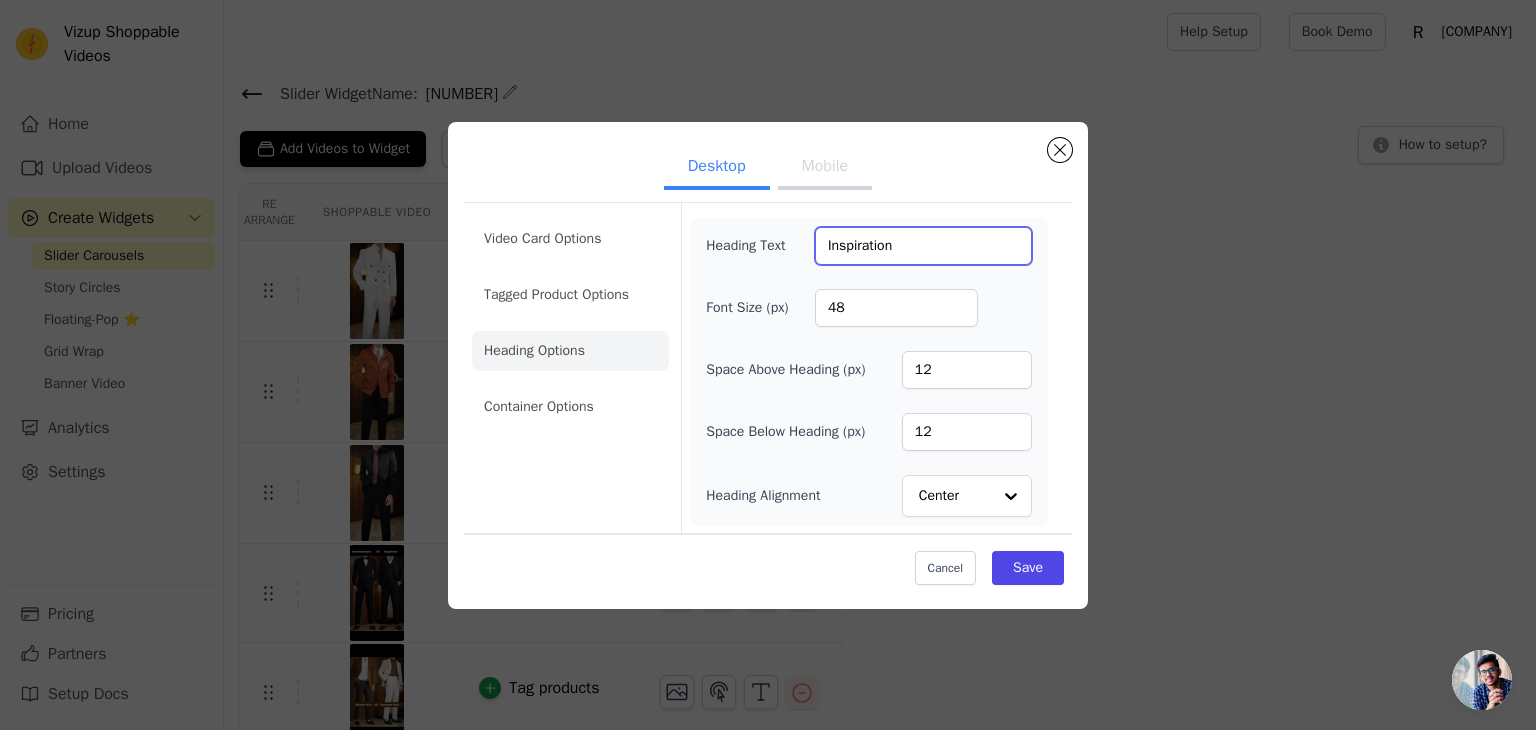 drag, startPoint x: 894, startPoint y: 246, endPoint x: 829, endPoint y: 250, distance: 65.12296 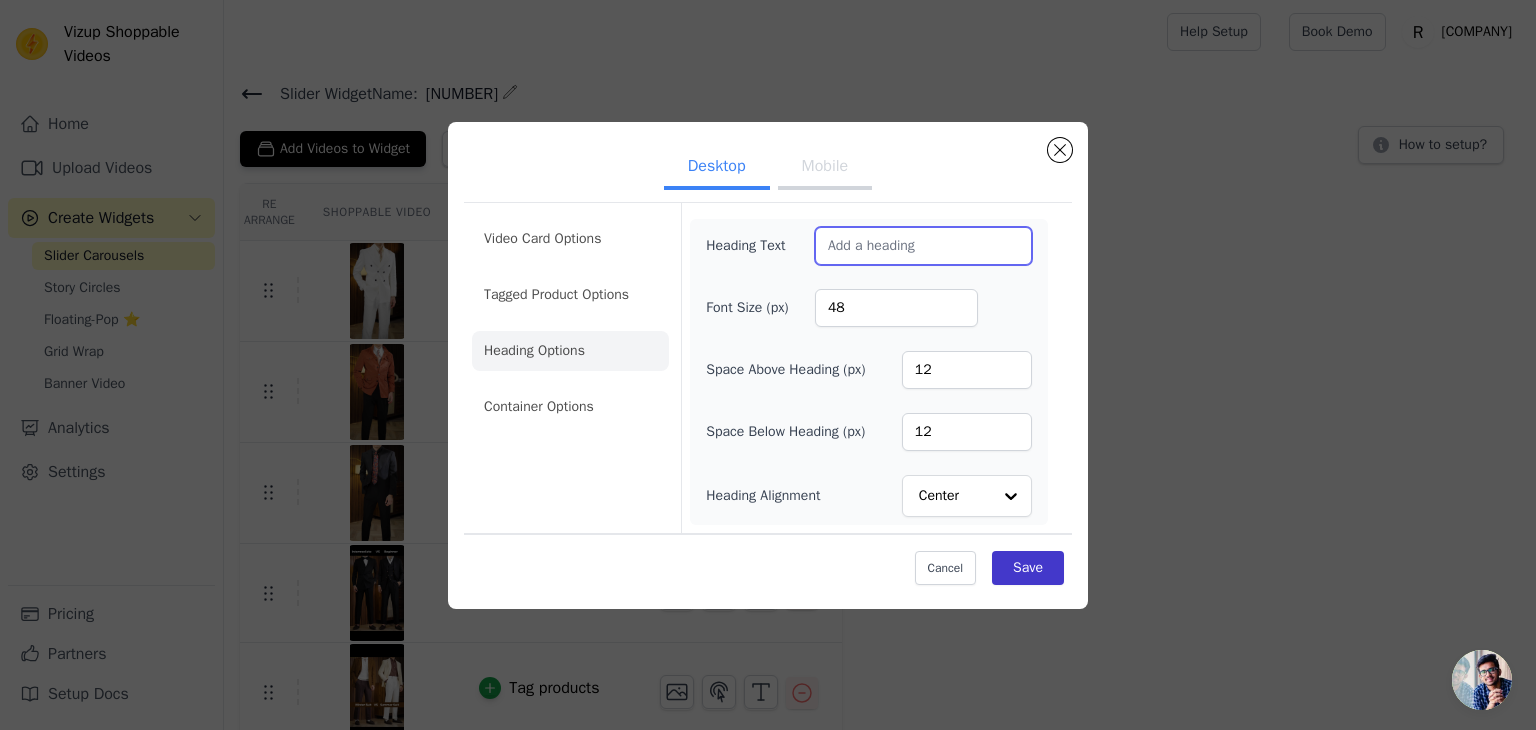type 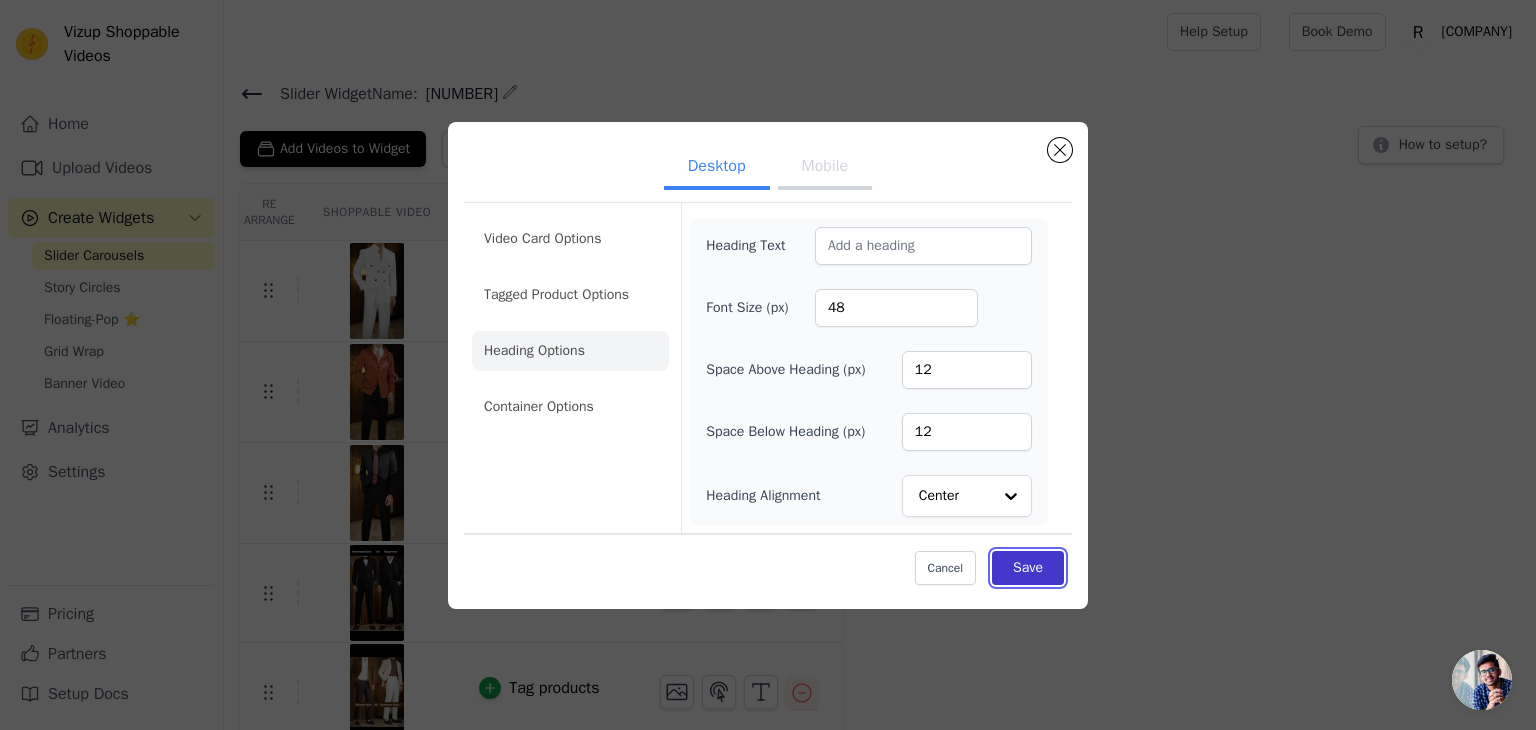 click on "Save" at bounding box center [1028, 568] 